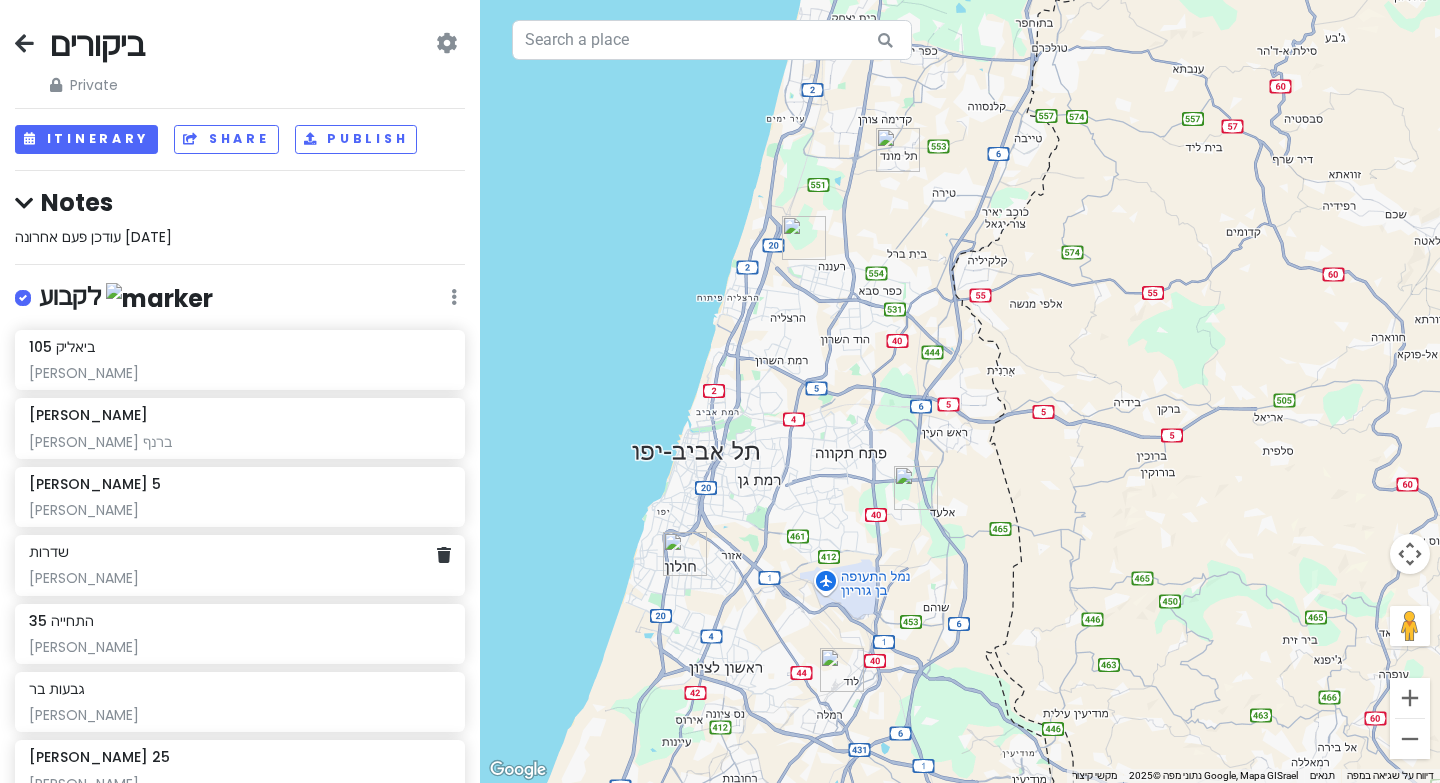 scroll, scrollTop: 0, scrollLeft: 0, axis: both 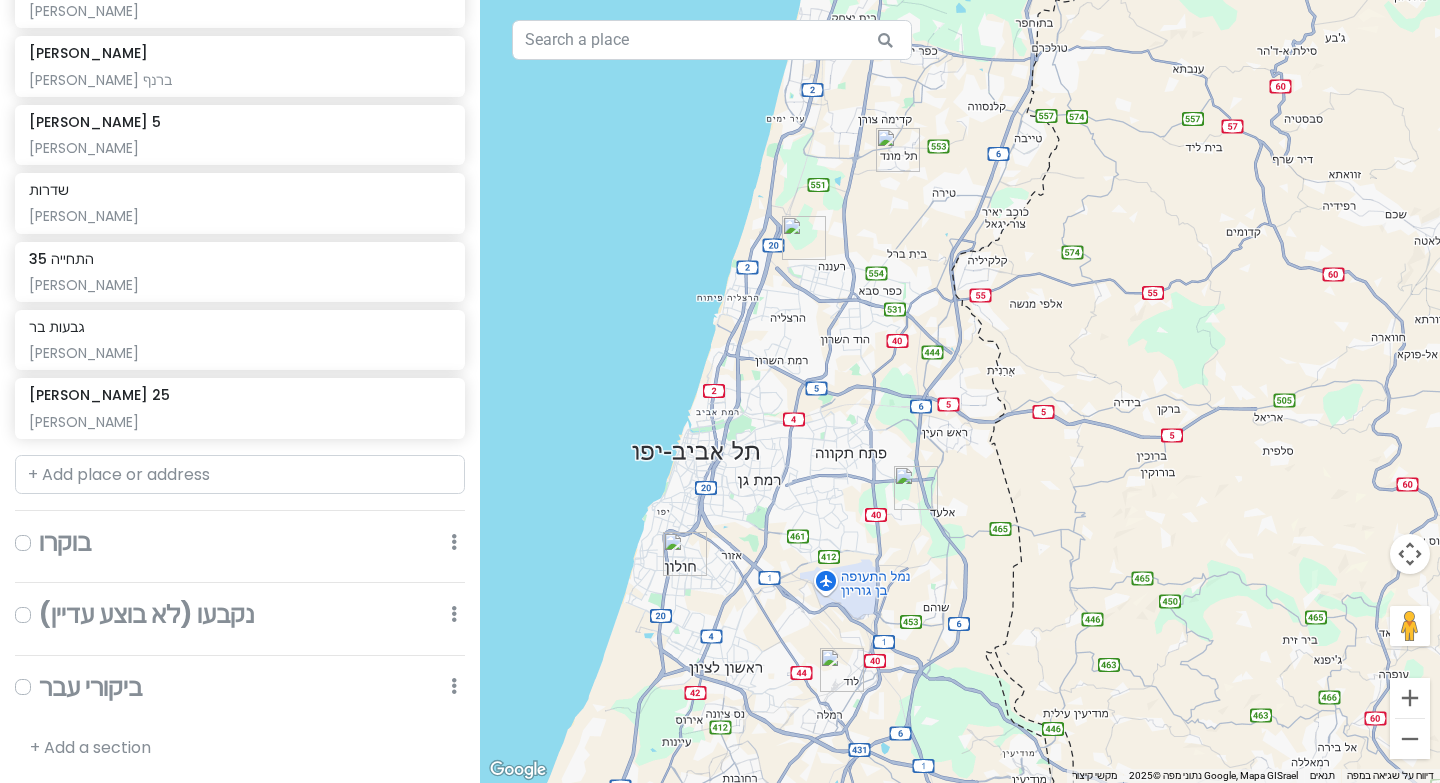 click at bounding box center (39, 530) 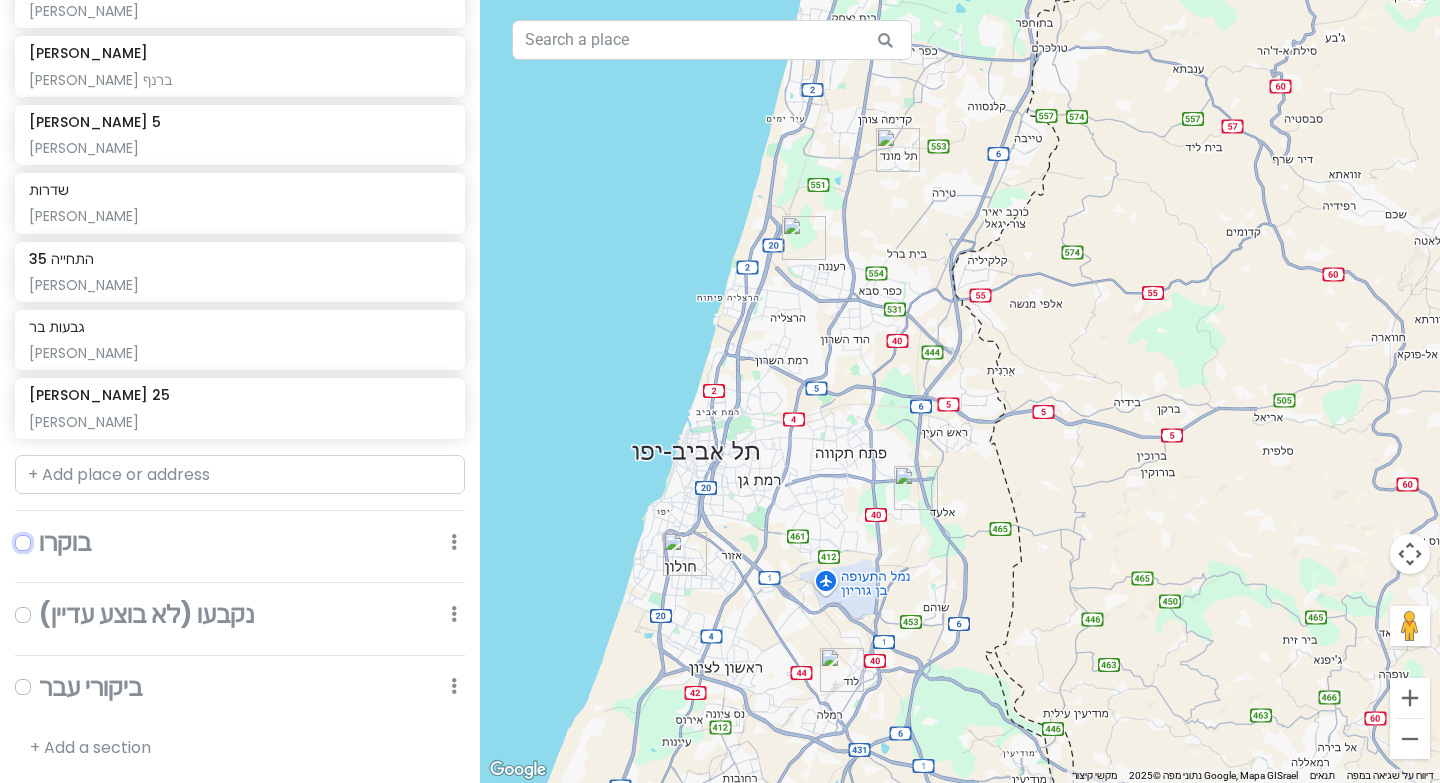 click at bounding box center (45, 536) 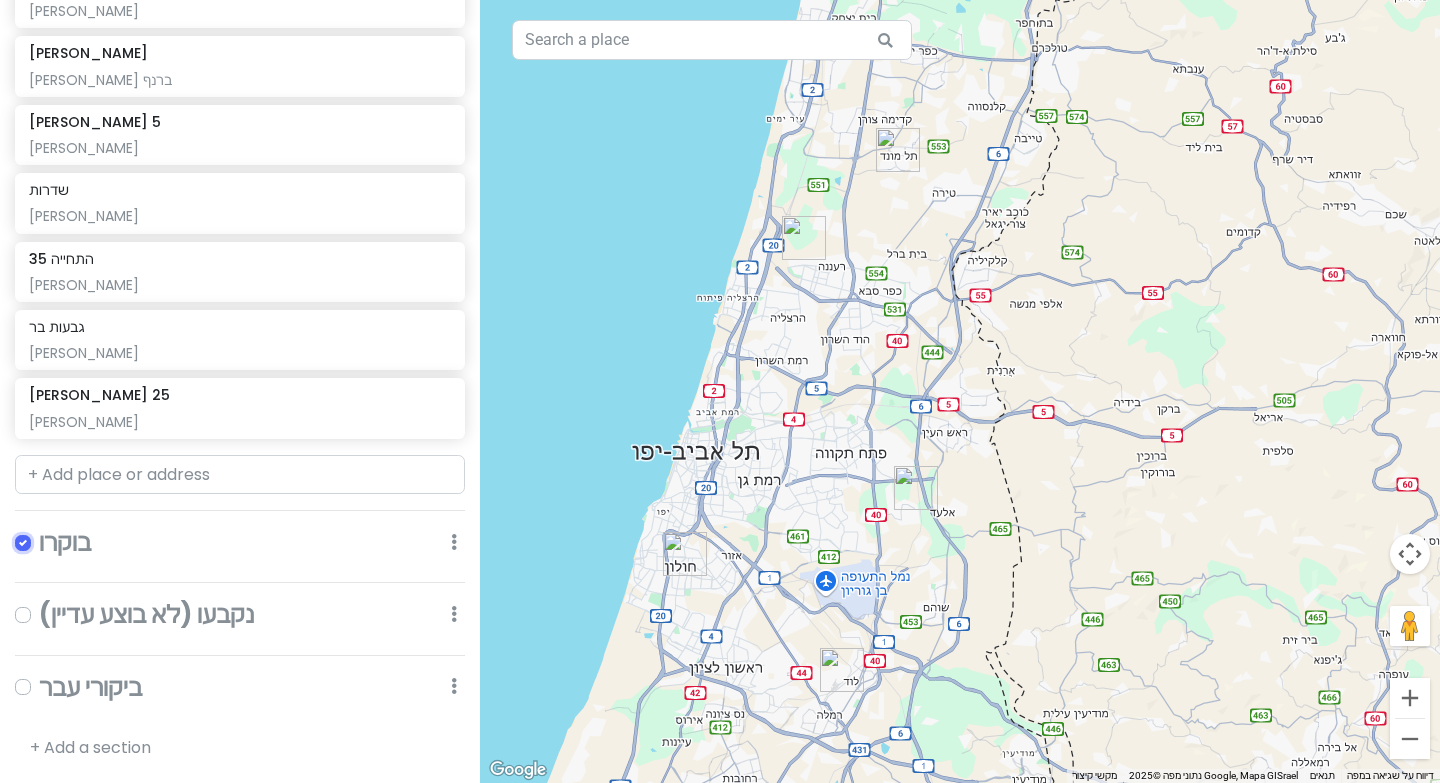 checkbox on "true" 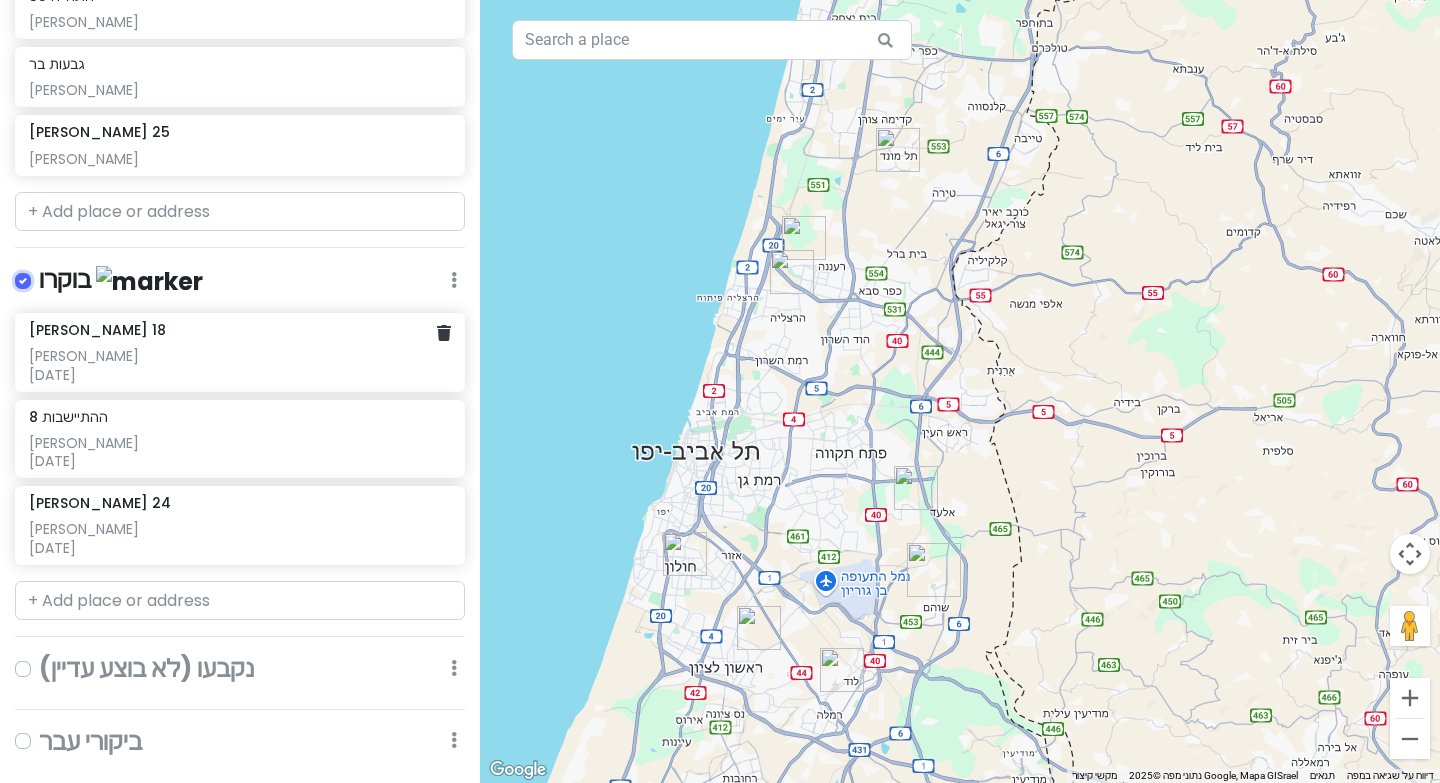scroll, scrollTop: 677, scrollLeft: 0, axis: vertical 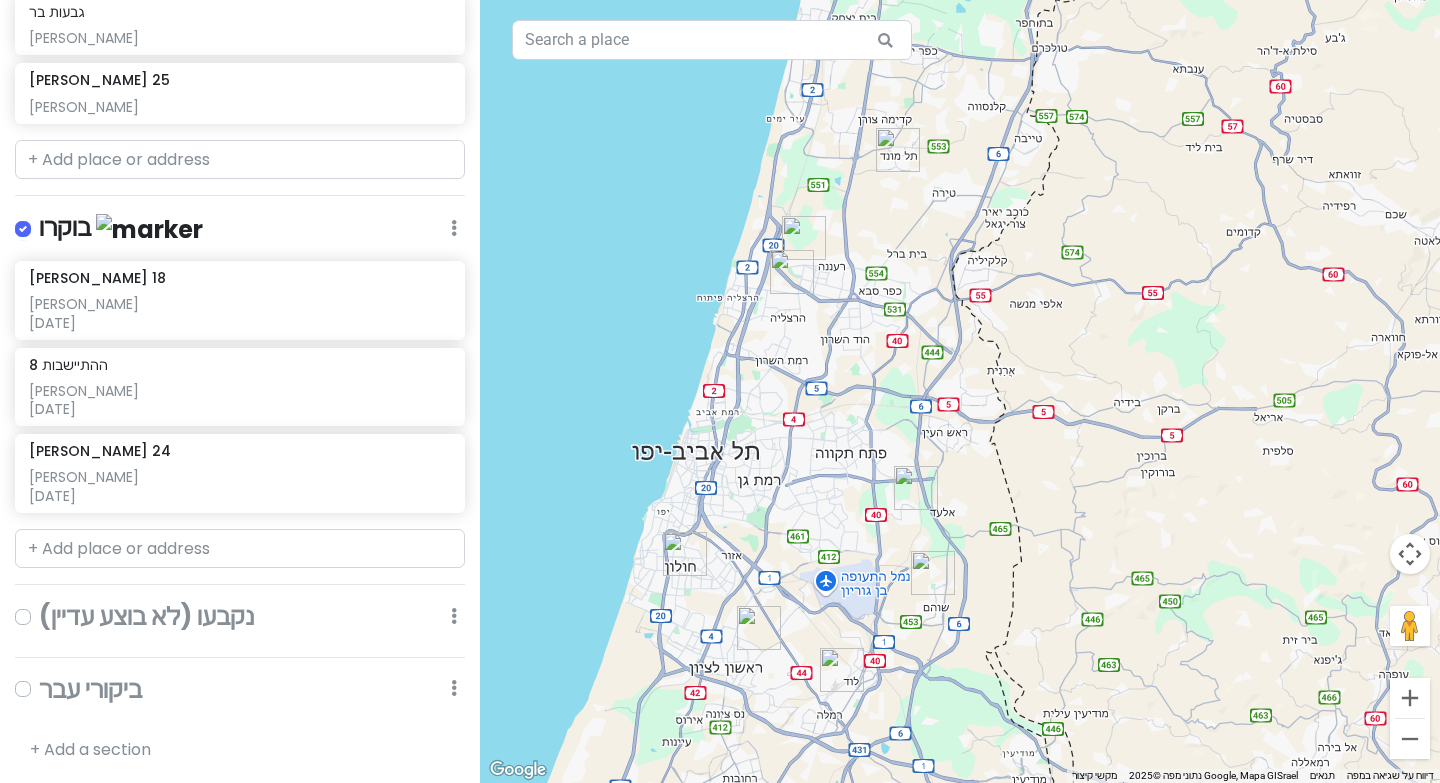click at bounding box center [39, 604] 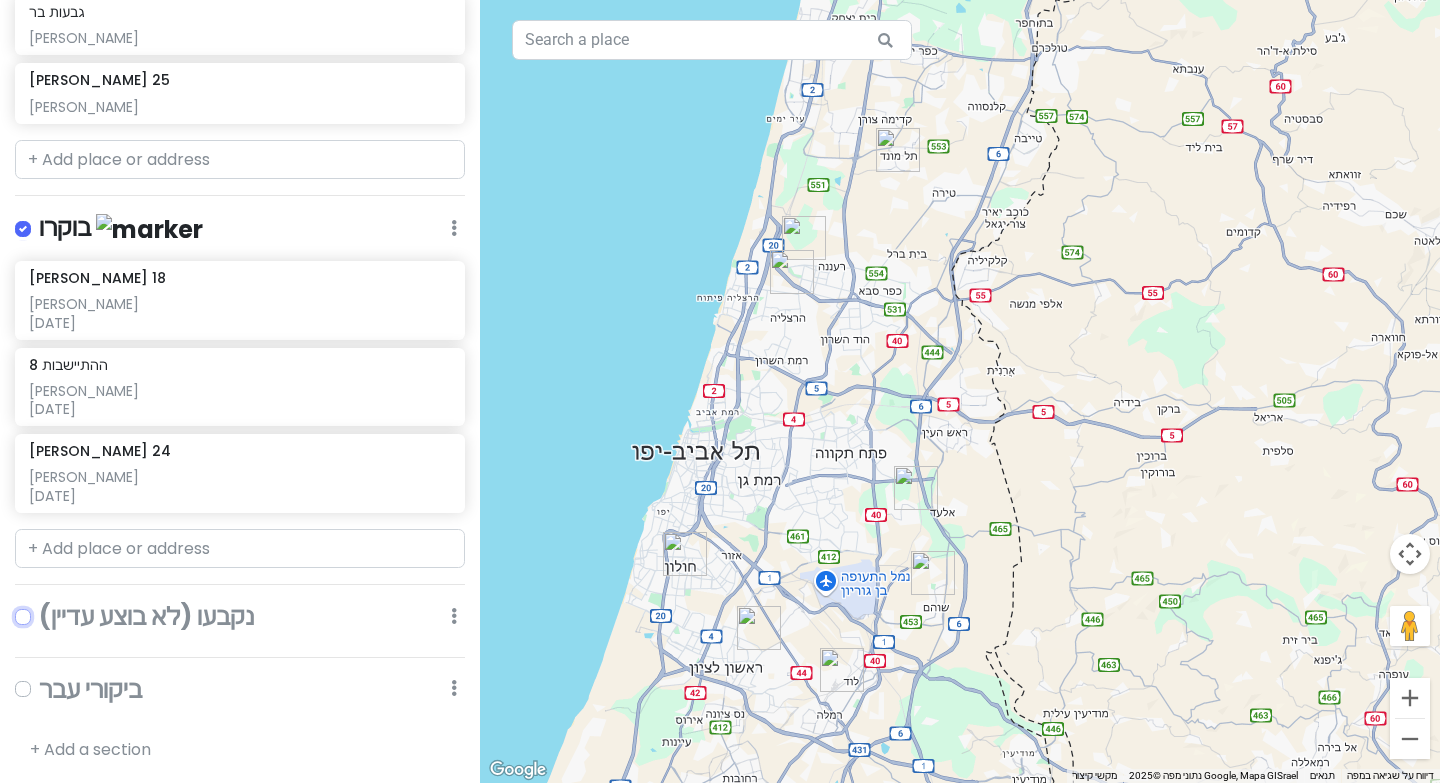 click at bounding box center (45, 610) 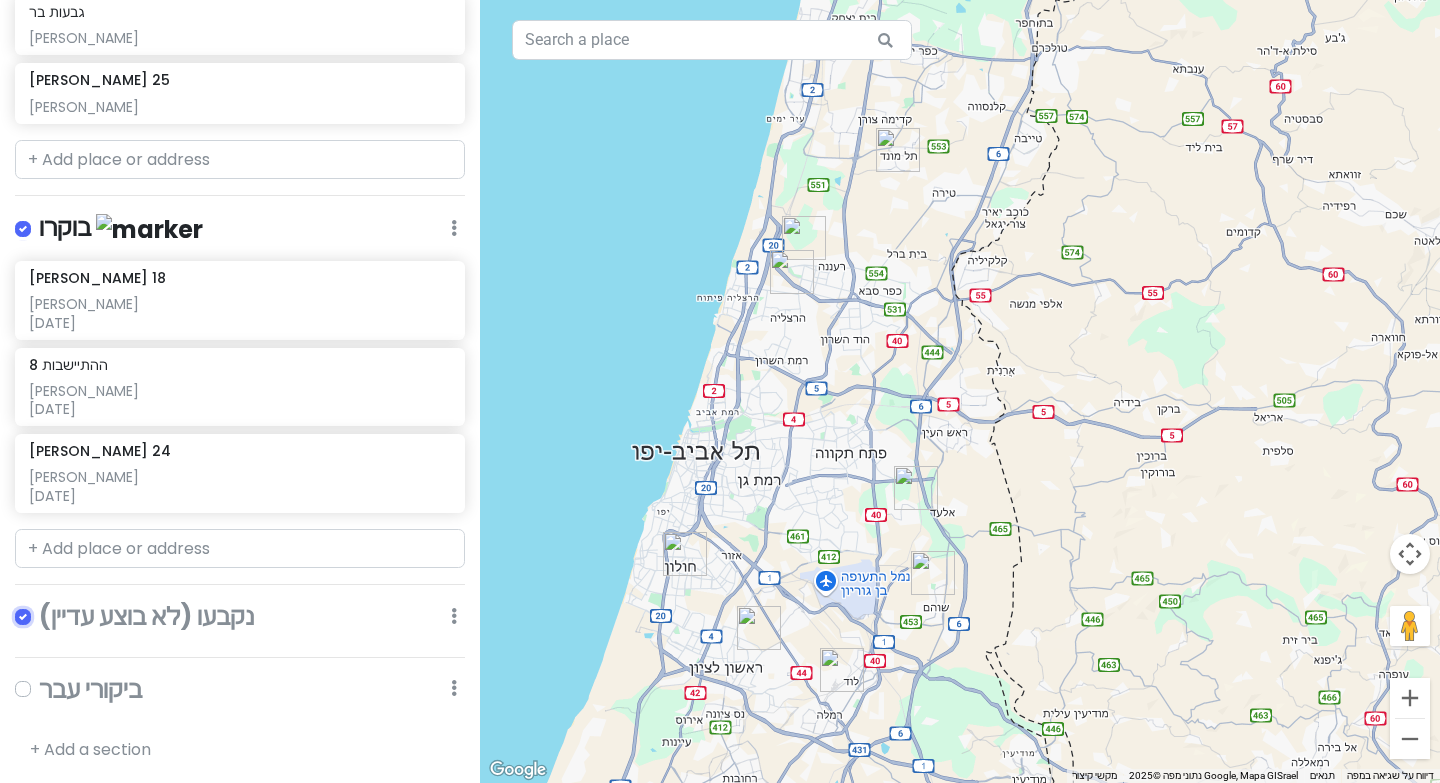 checkbox on "true" 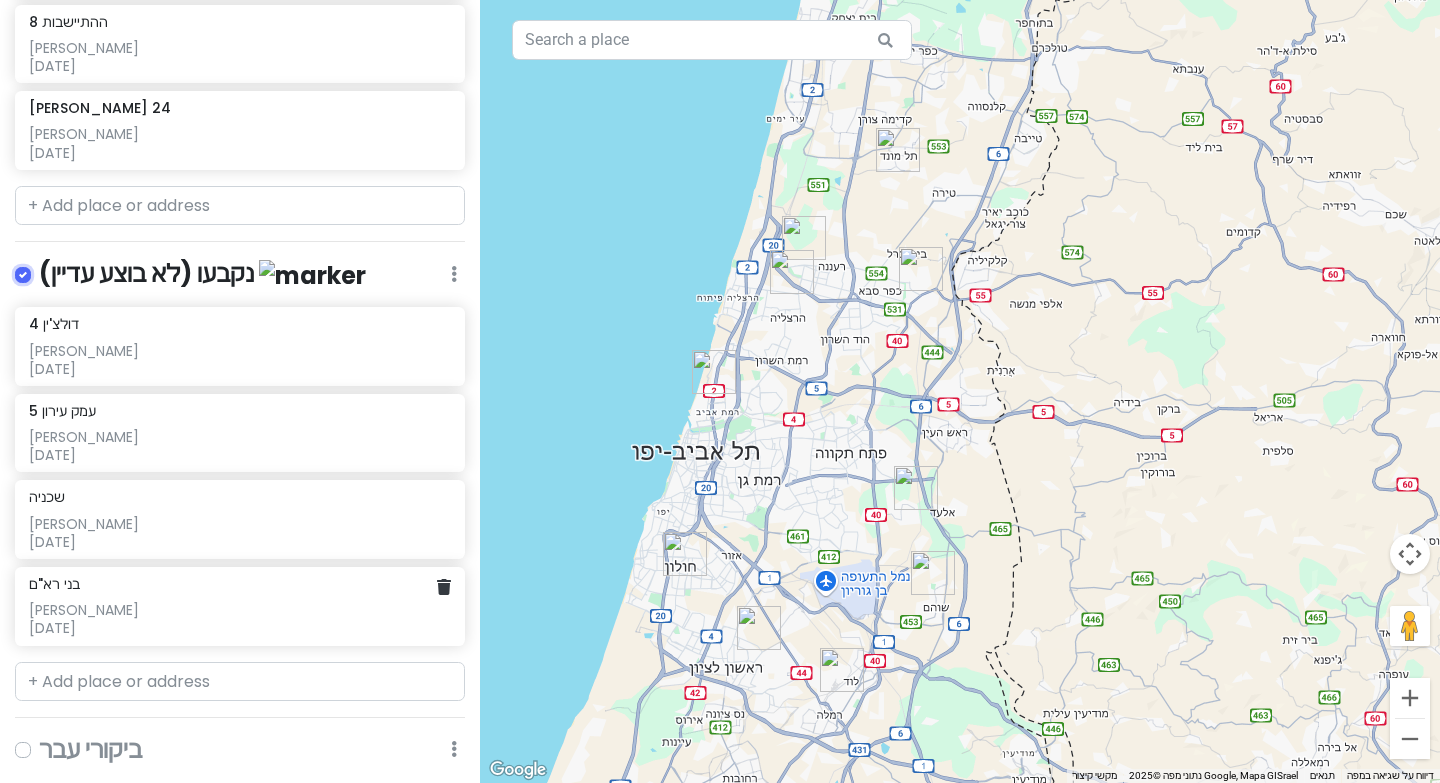 scroll, scrollTop: 1079, scrollLeft: 0, axis: vertical 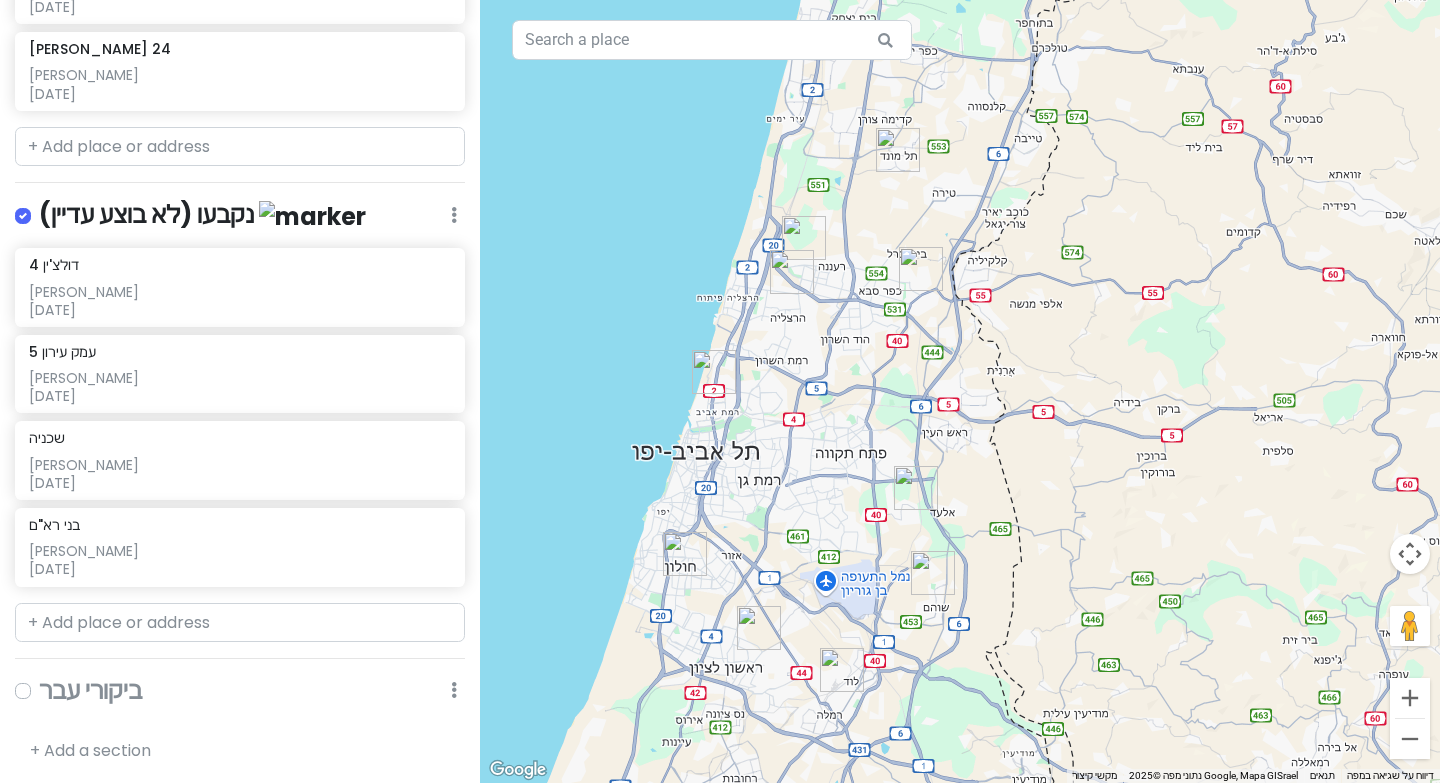 click at bounding box center [39, 678] 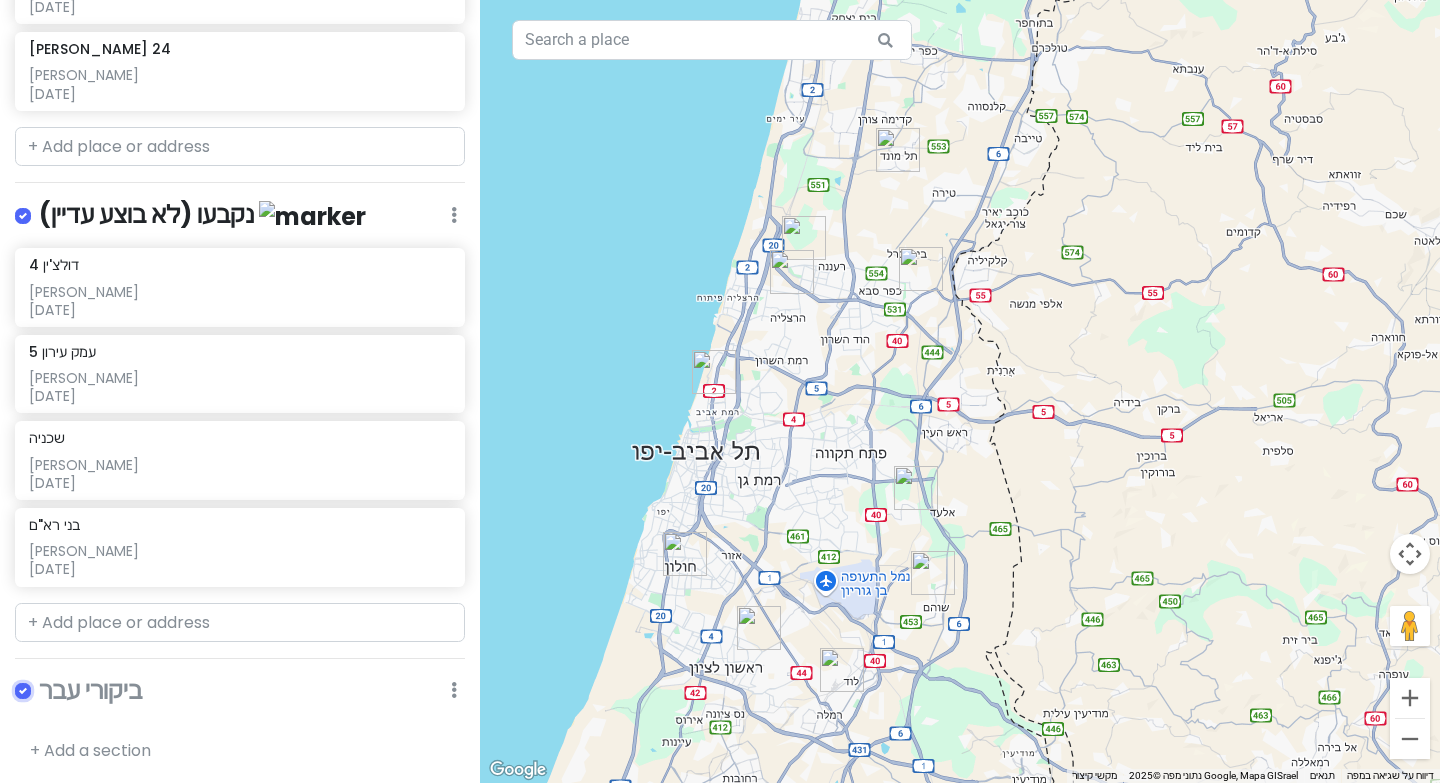checkbox on "true" 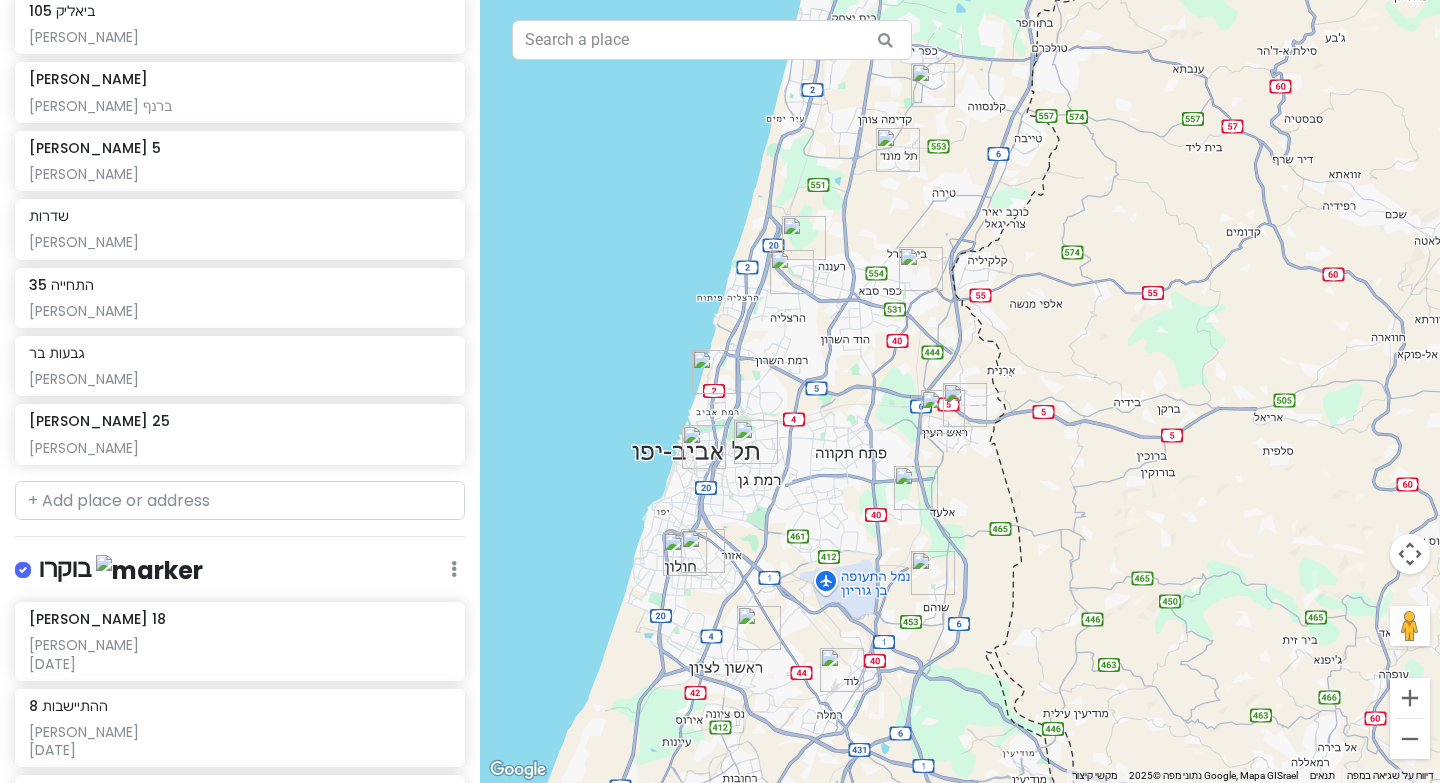scroll, scrollTop: 0, scrollLeft: 0, axis: both 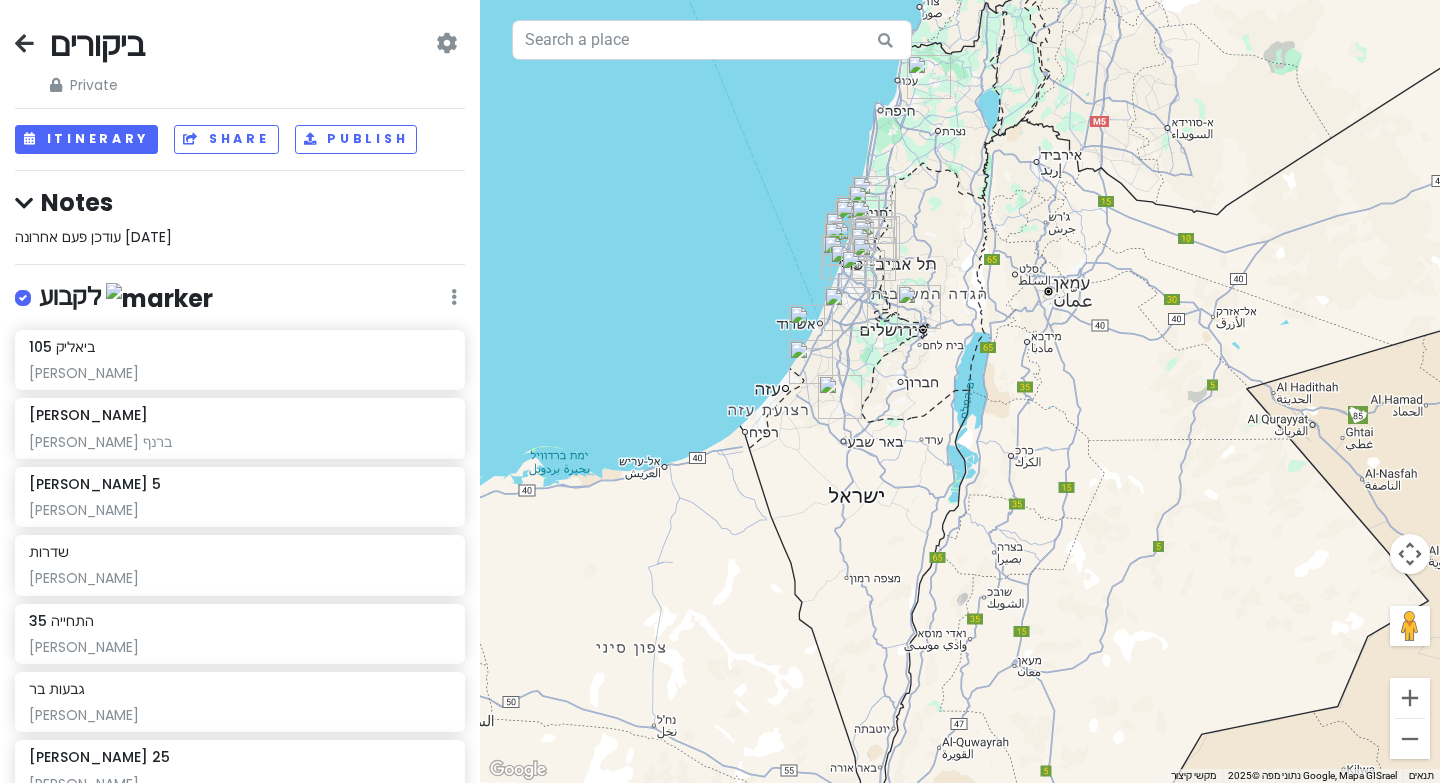 drag, startPoint x: 746, startPoint y: 593, endPoint x: 732, endPoint y: 453, distance: 140.69826 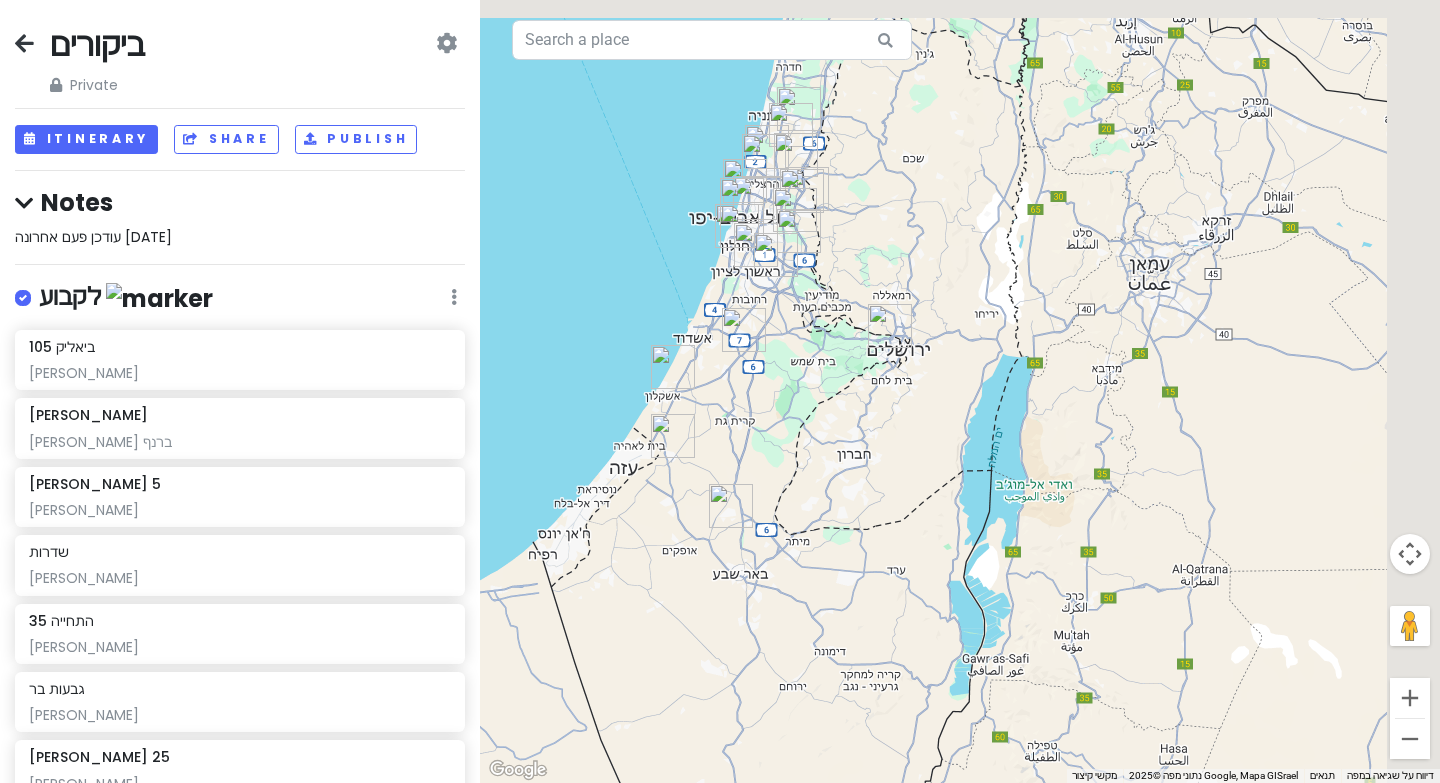 drag, startPoint x: 944, startPoint y: 479, endPoint x: 838, endPoint y: 655, distance: 205.4556 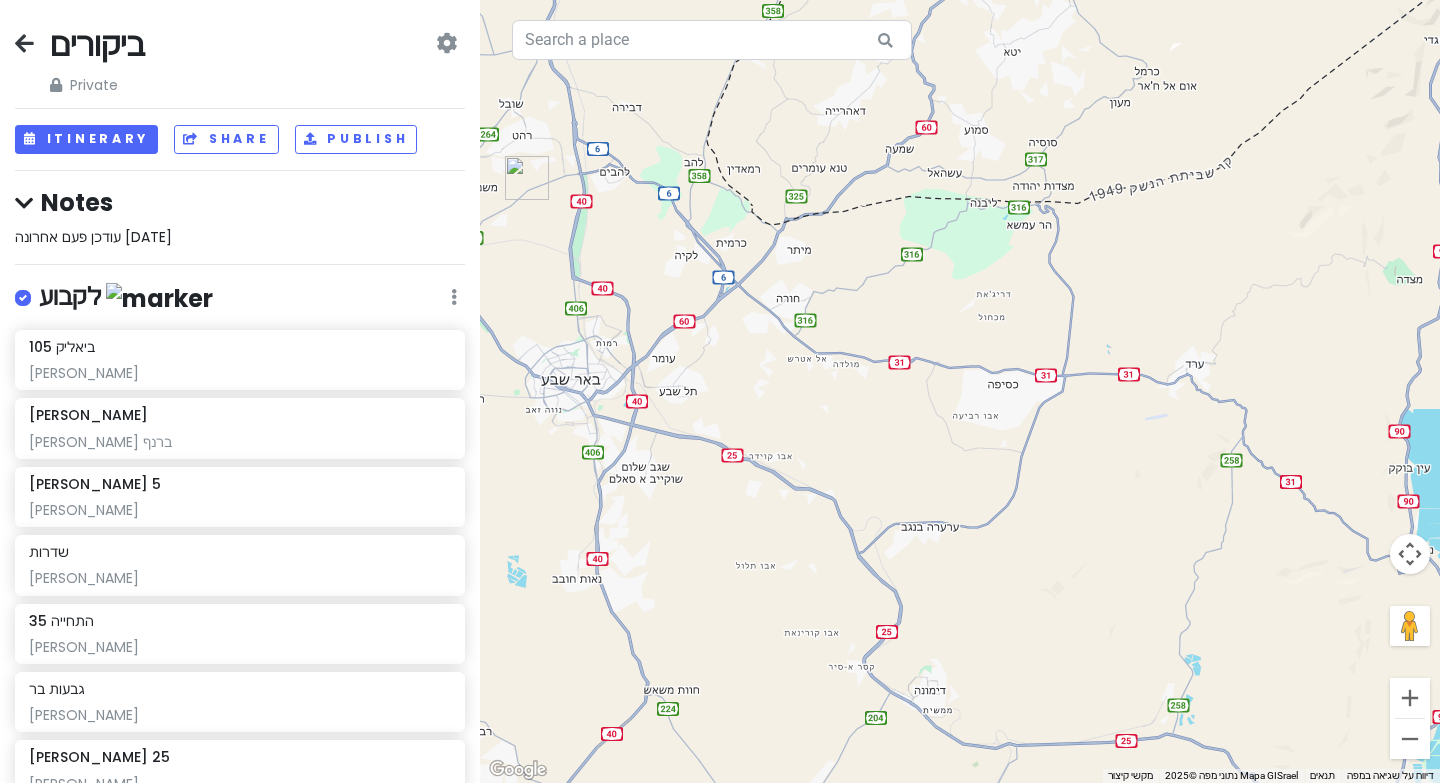drag, startPoint x: 801, startPoint y: 664, endPoint x: 918, endPoint y: 691, distance: 120.074974 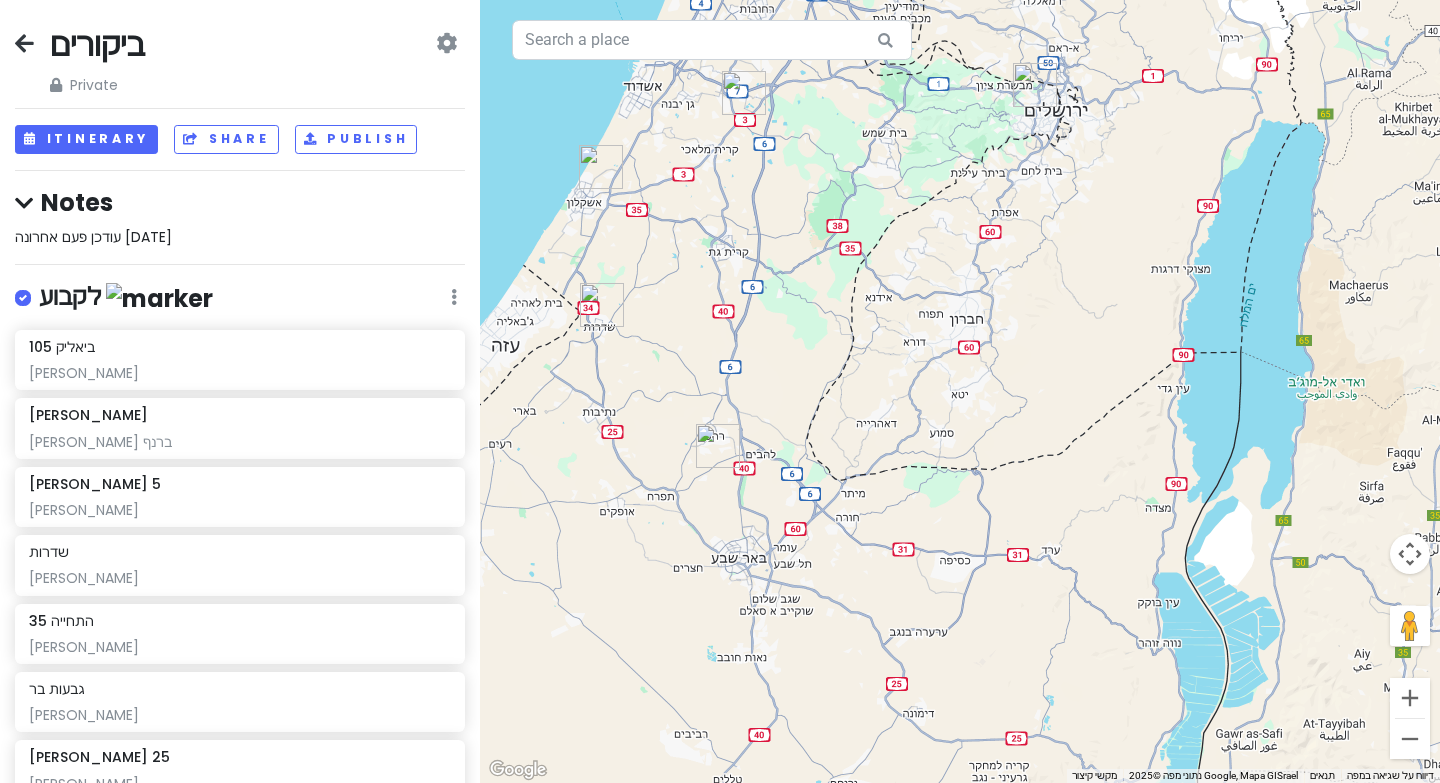 drag, startPoint x: 918, startPoint y: 691, endPoint x: 912, endPoint y: 716, distance: 25.70992 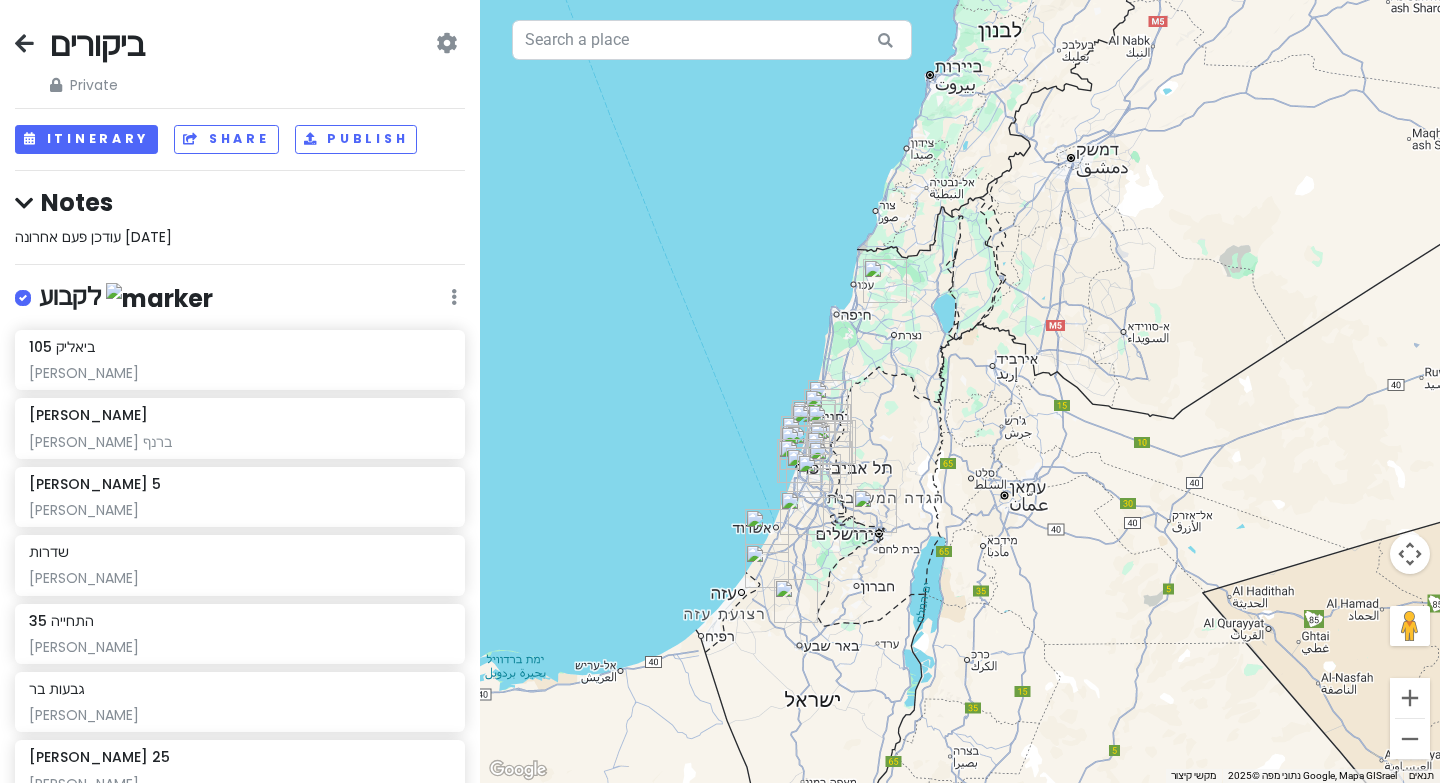 drag, startPoint x: 914, startPoint y: 717, endPoint x: 845, endPoint y: 658, distance: 90.78546 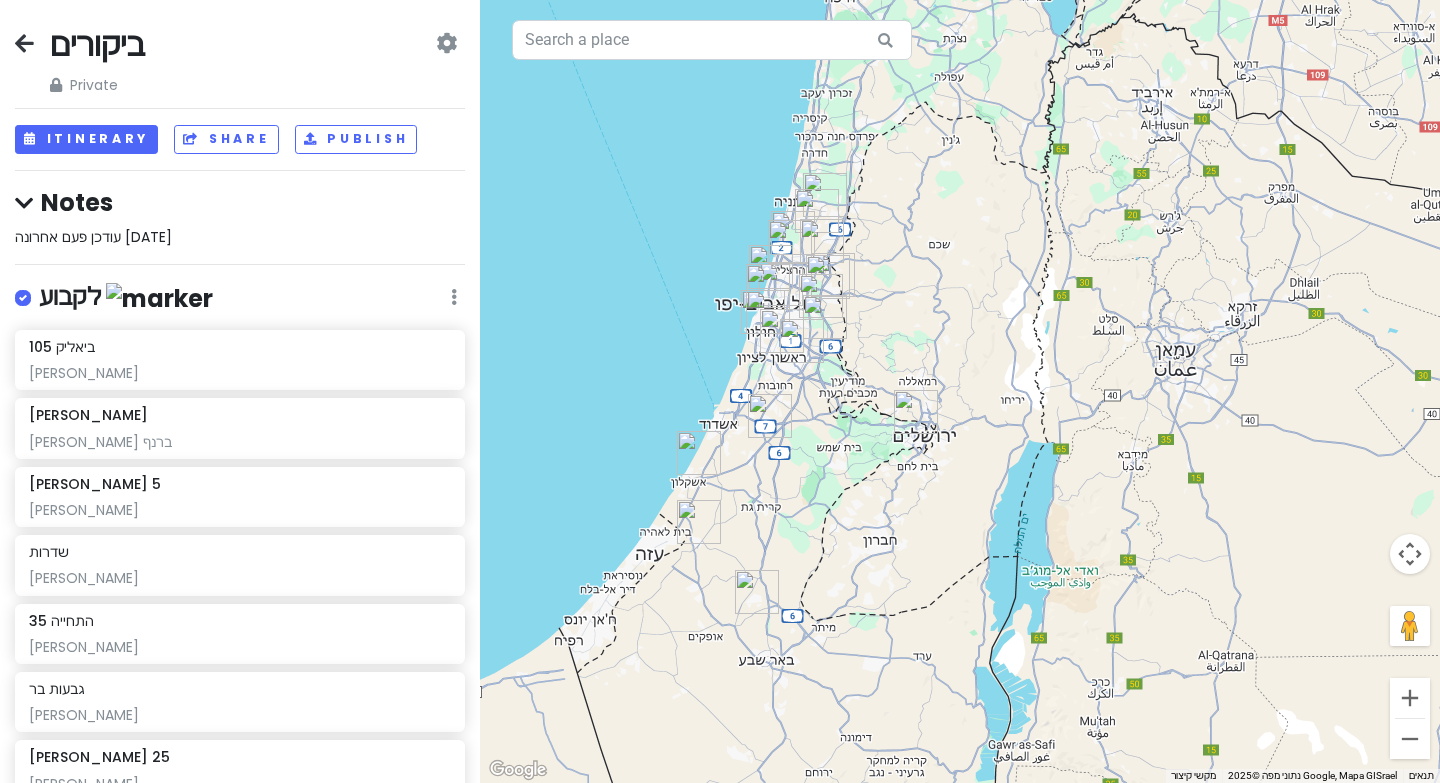 drag, startPoint x: 845, startPoint y: 658, endPoint x: 855, endPoint y: 734, distance: 76.655075 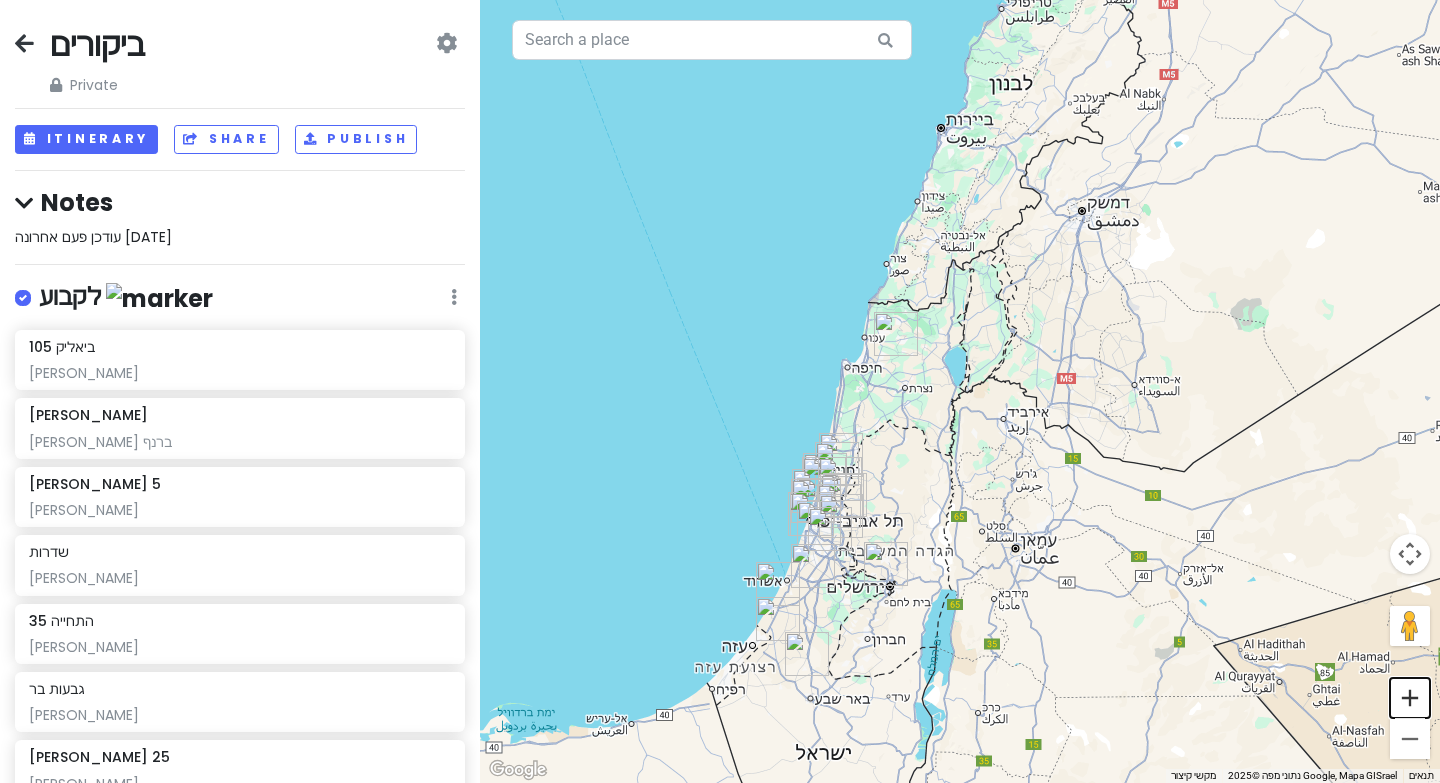 click at bounding box center (1410, 698) 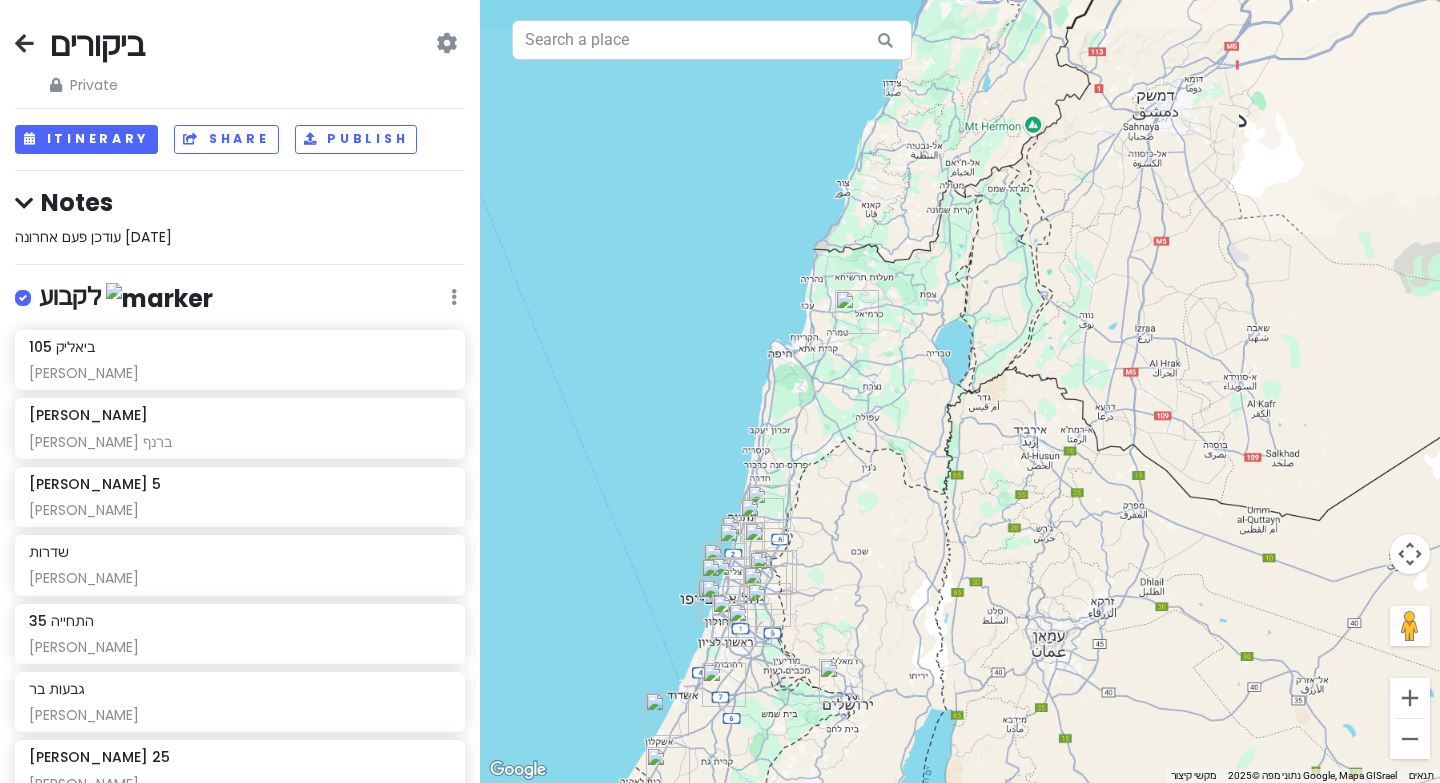 click at bounding box center (1410, 698) 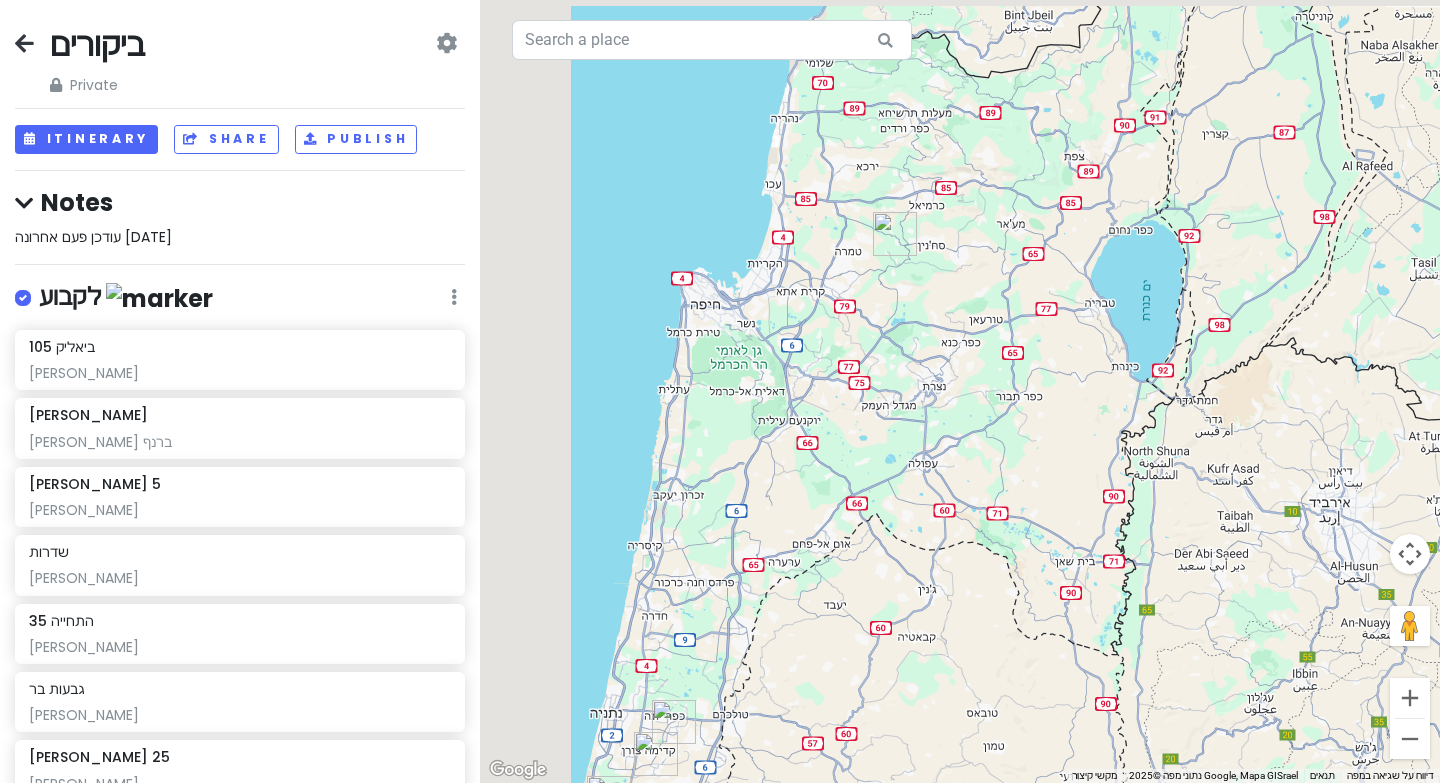 drag, startPoint x: 1105, startPoint y: 507, endPoint x: 1309, endPoint y: 529, distance: 205.18285 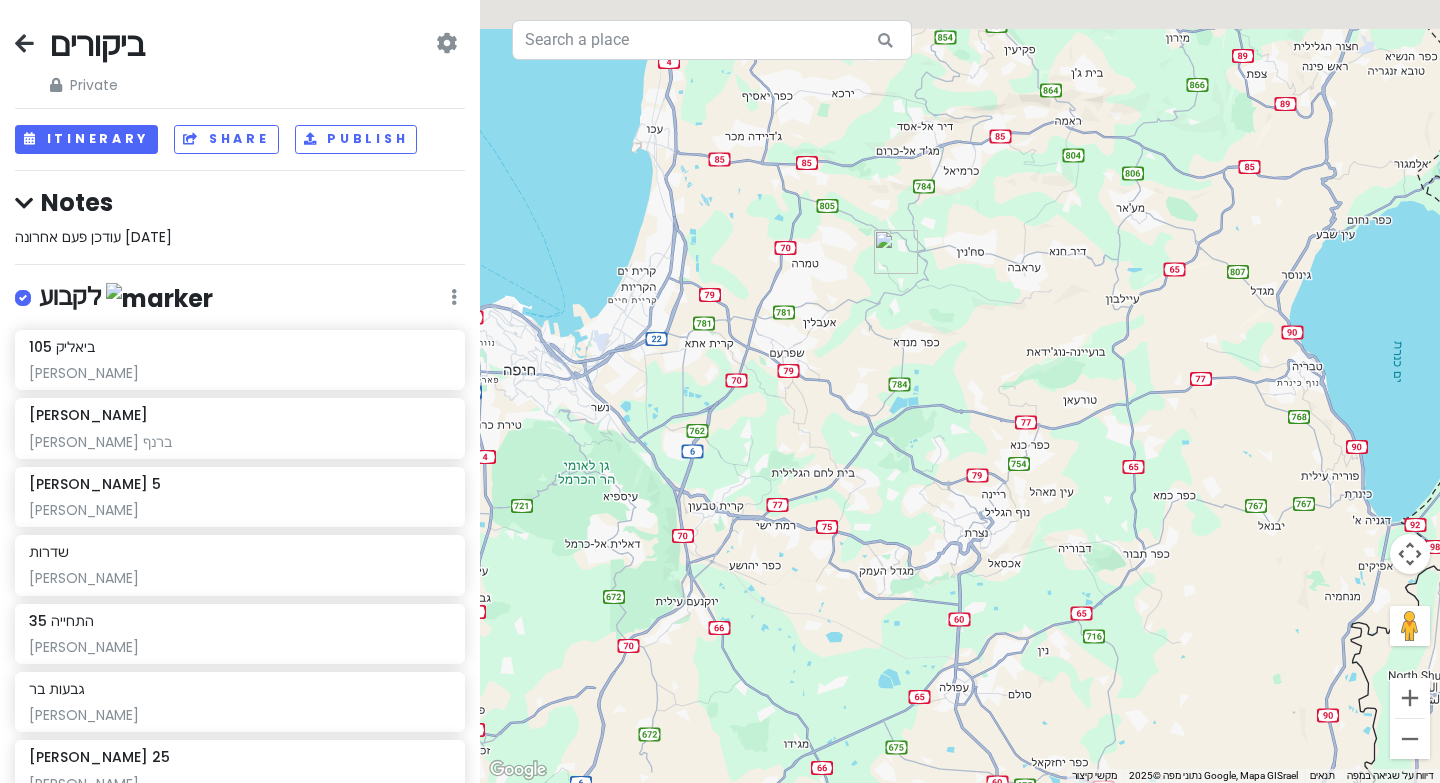 drag, startPoint x: 908, startPoint y: 299, endPoint x: 925, endPoint y: 392, distance: 94.54099 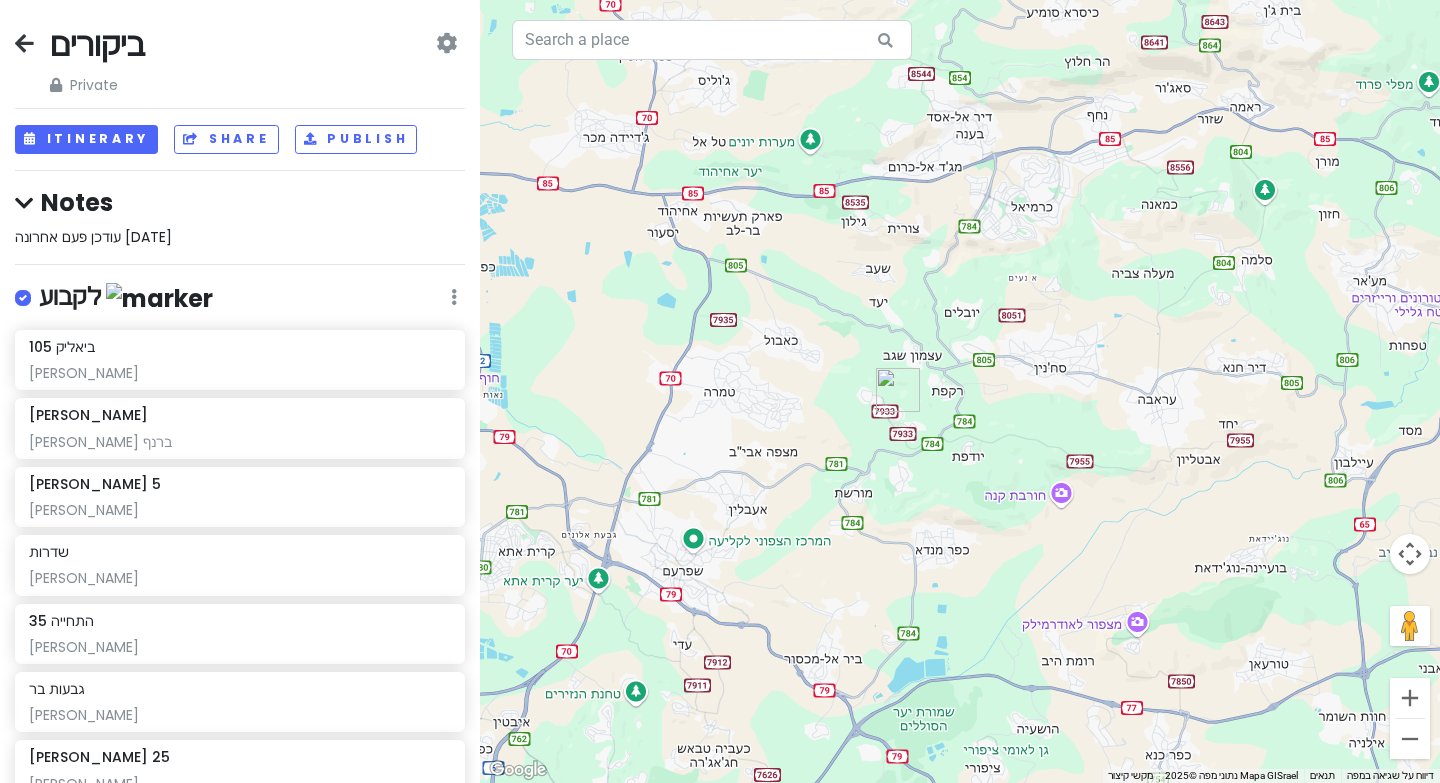click at bounding box center (898, 390) 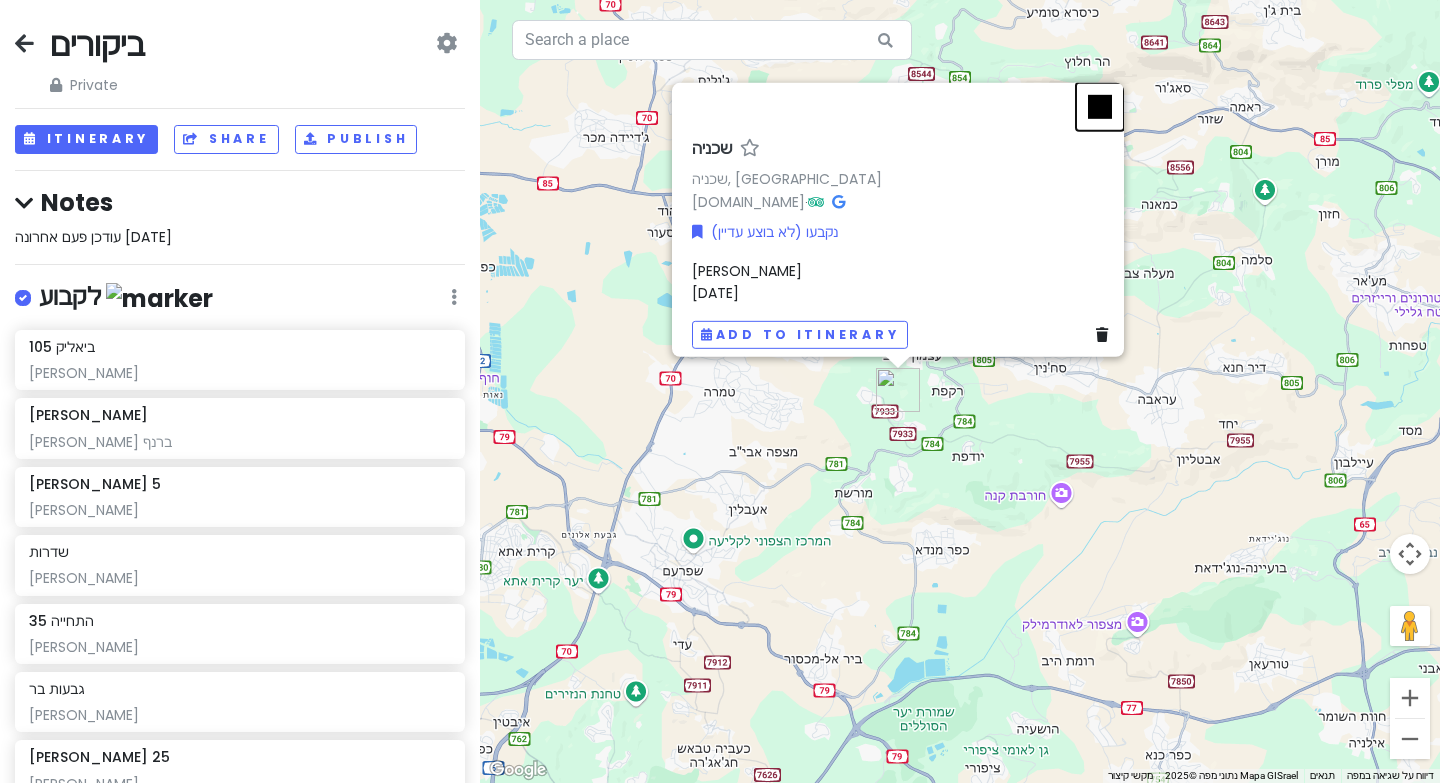click at bounding box center (1100, 106) 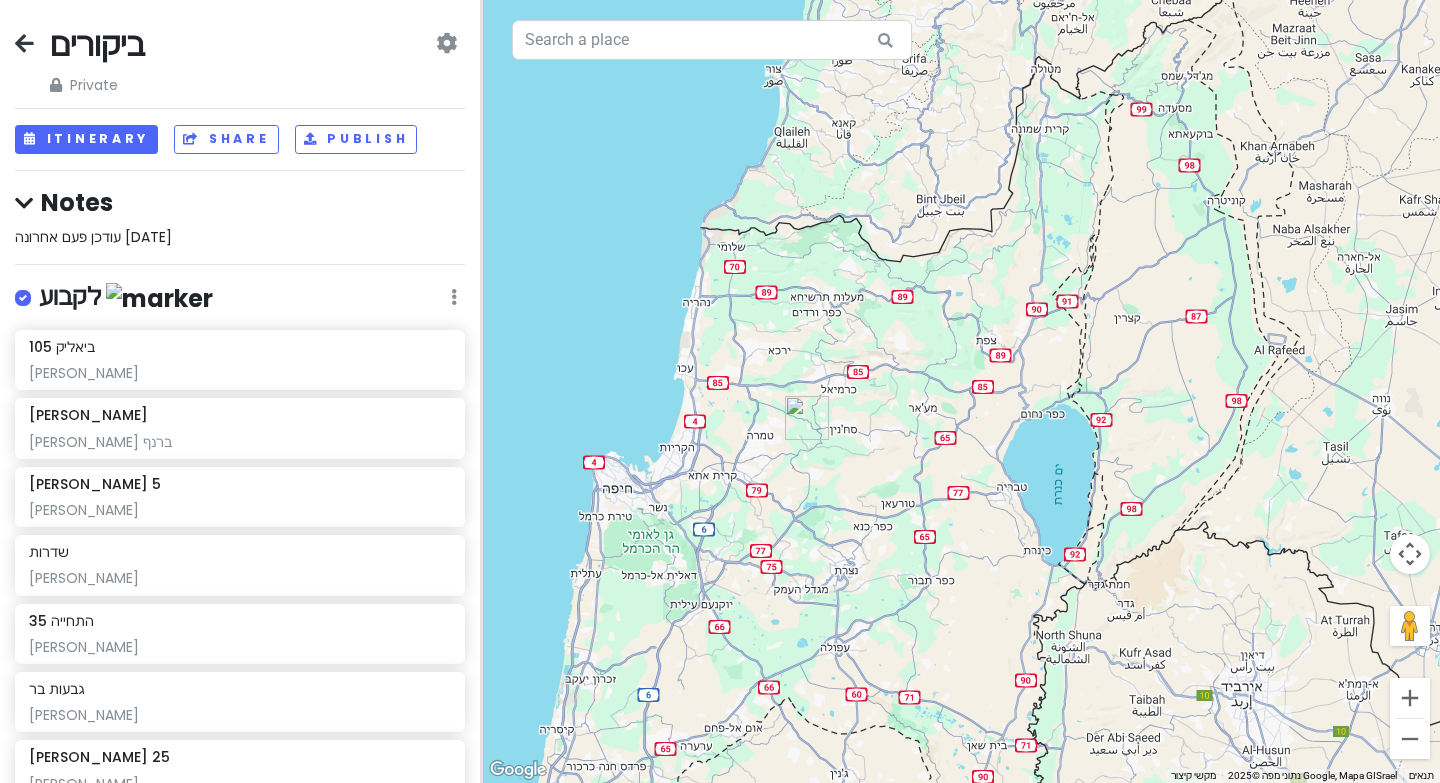 drag, startPoint x: 737, startPoint y: 546, endPoint x: 822, endPoint y: 321, distance: 240.52026 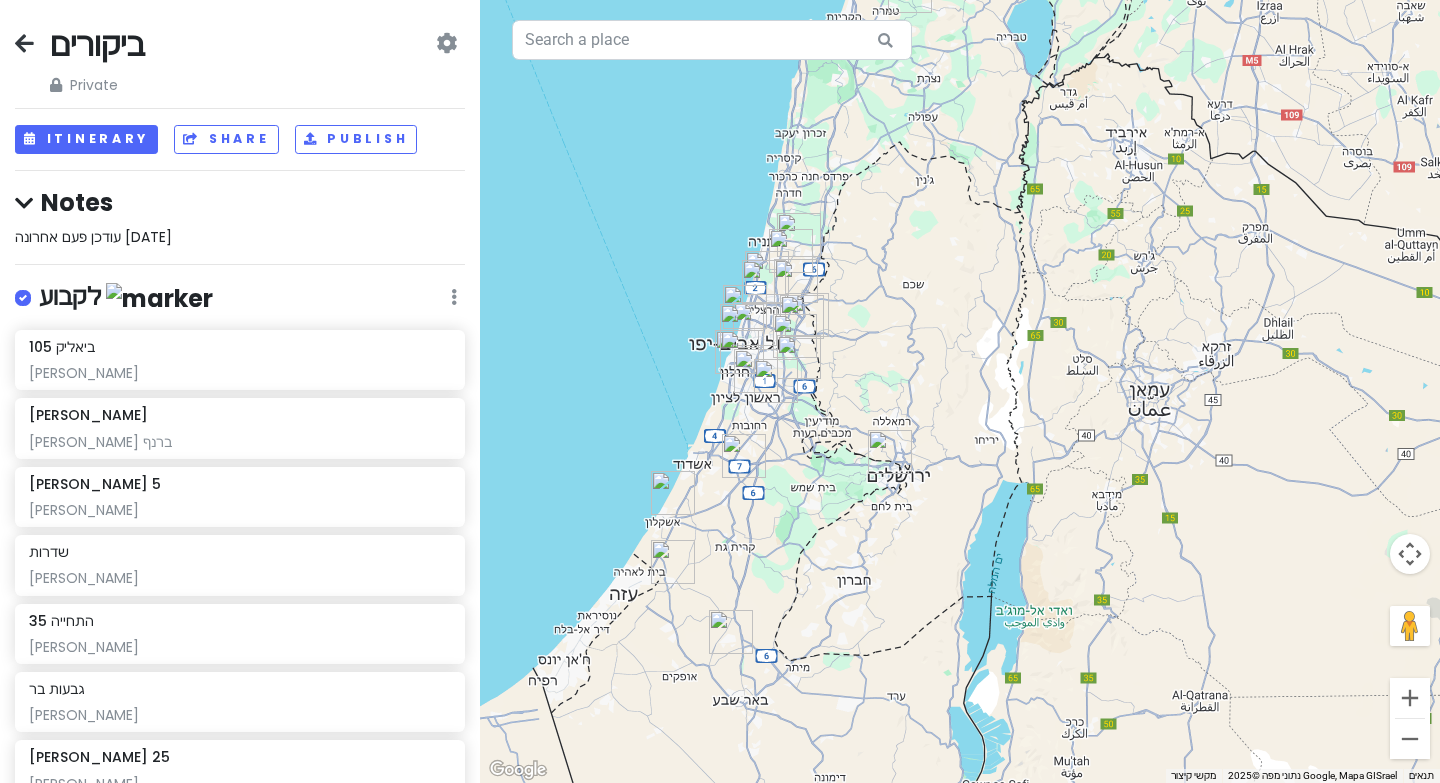 drag, startPoint x: 808, startPoint y: 627, endPoint x: 870, endPoint y: 331, distance: 302.42355 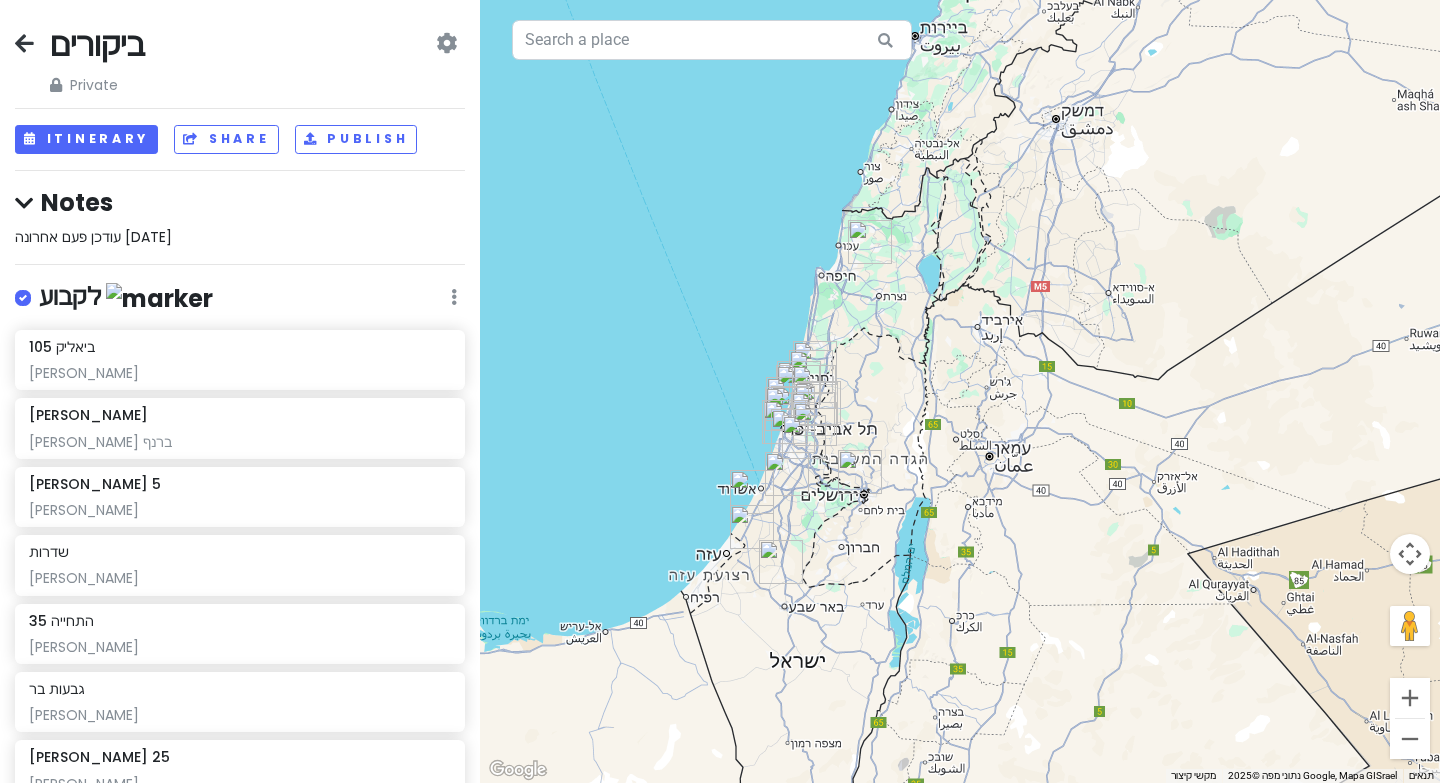 click on "כדי לנווט, לוחצים על מקשי החיצים." at bounding box center (960, 391) 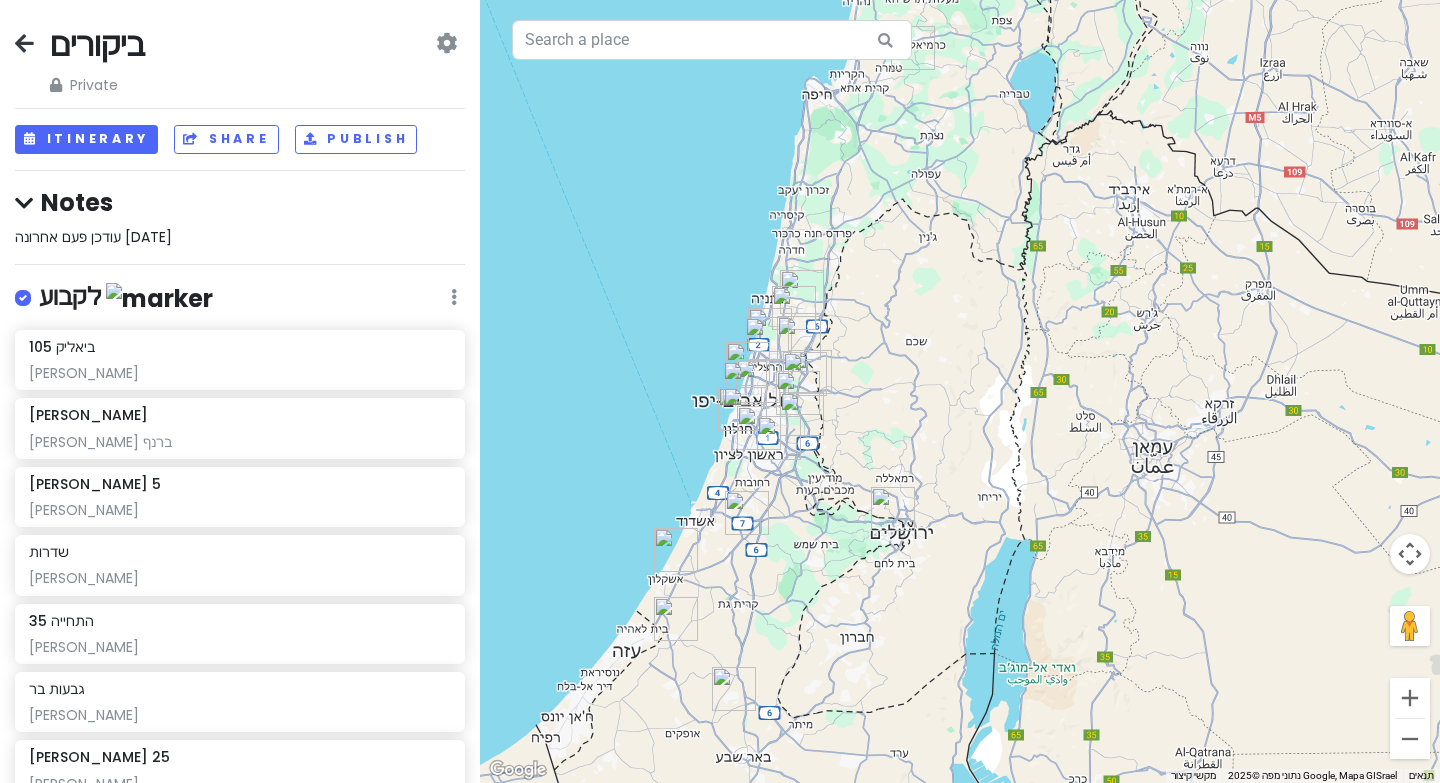 drag, startPoint x: 828, startPoint y: 488, endPoint x: 830, endPoint y: 580, distance: 92.021736 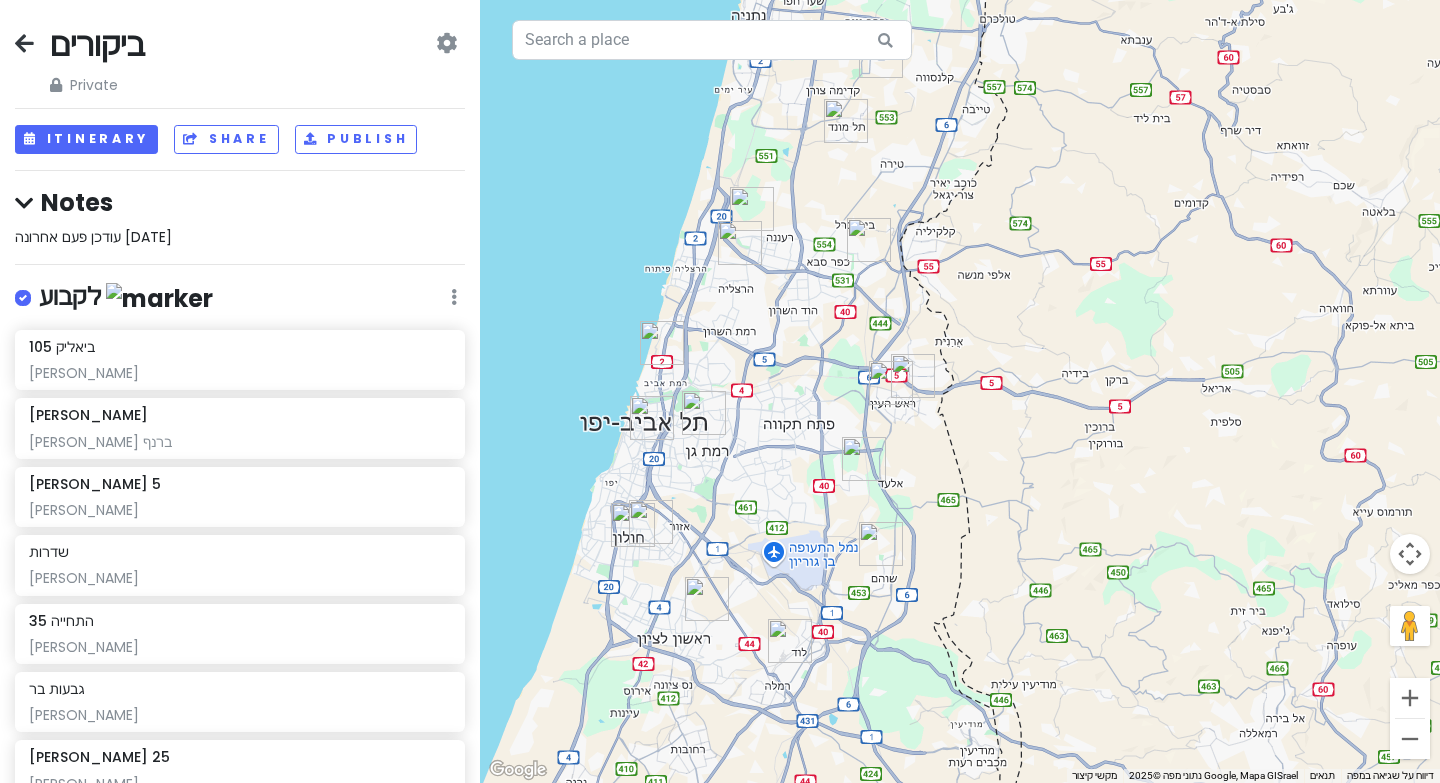 drag, startPoint x: 794, startPoint y: 406, endPoint x: 833, endPoint y: 372, distance: 51.739735 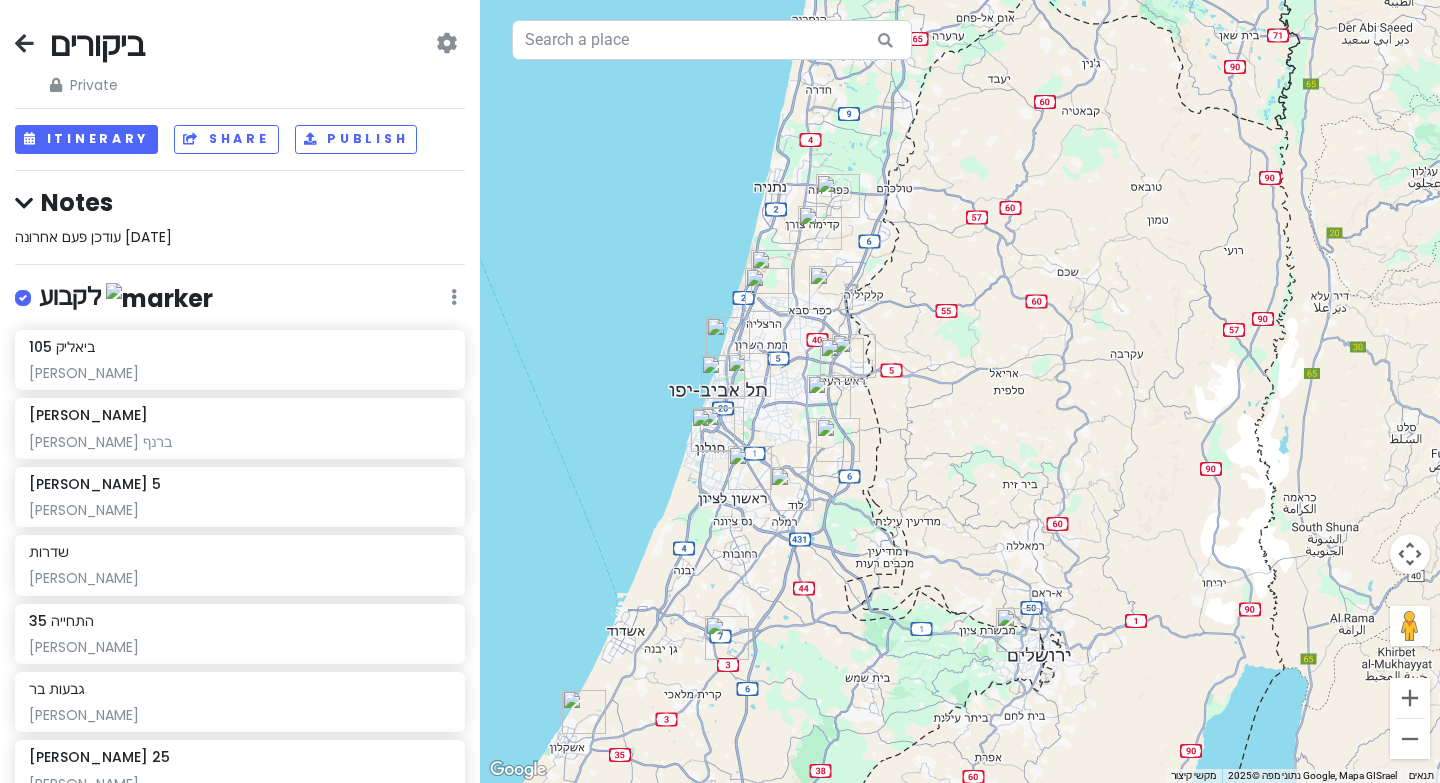 drag, startPoint x: 774, startPoint y: 496, endPoint x: 783, endPoint y: 424, distance: 72.56032 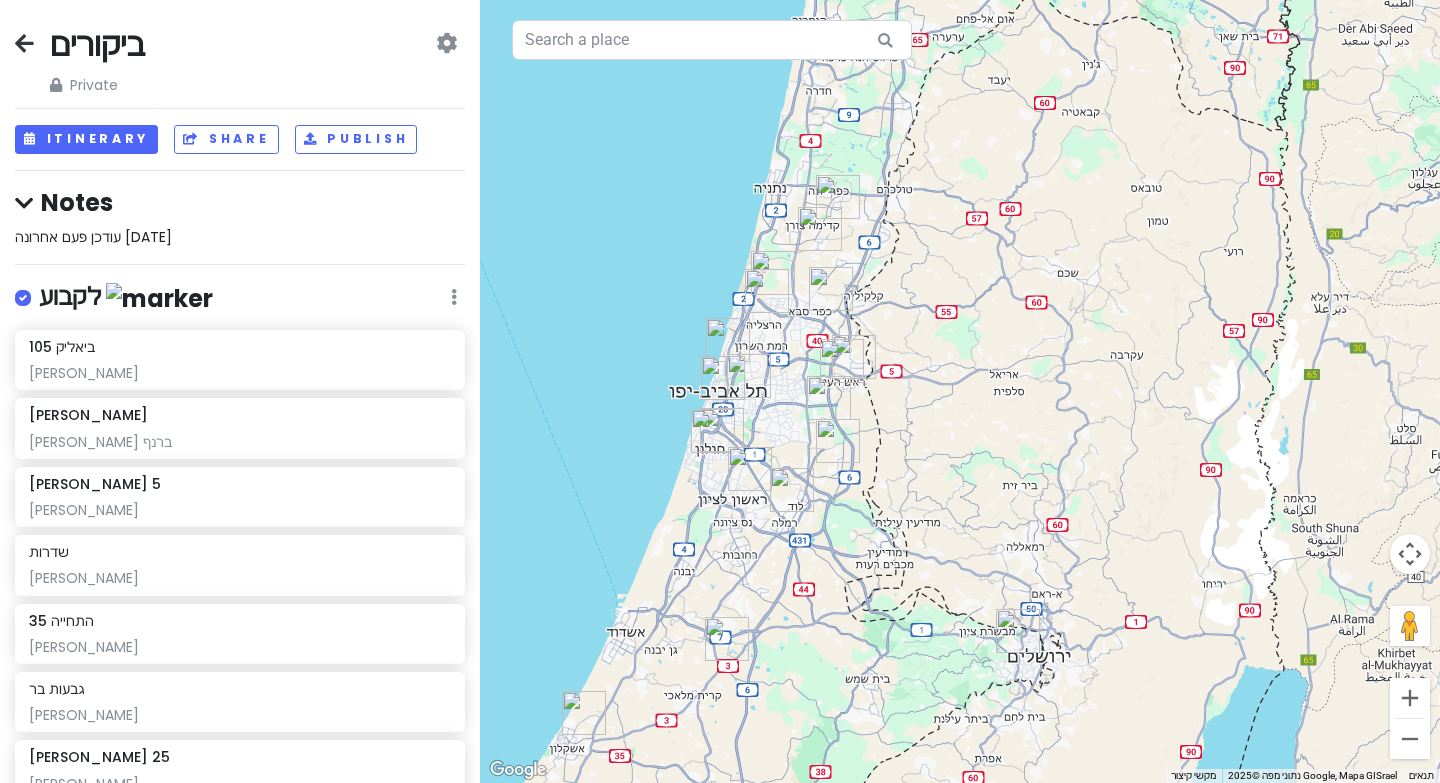 click at bounding box center (727, 639) 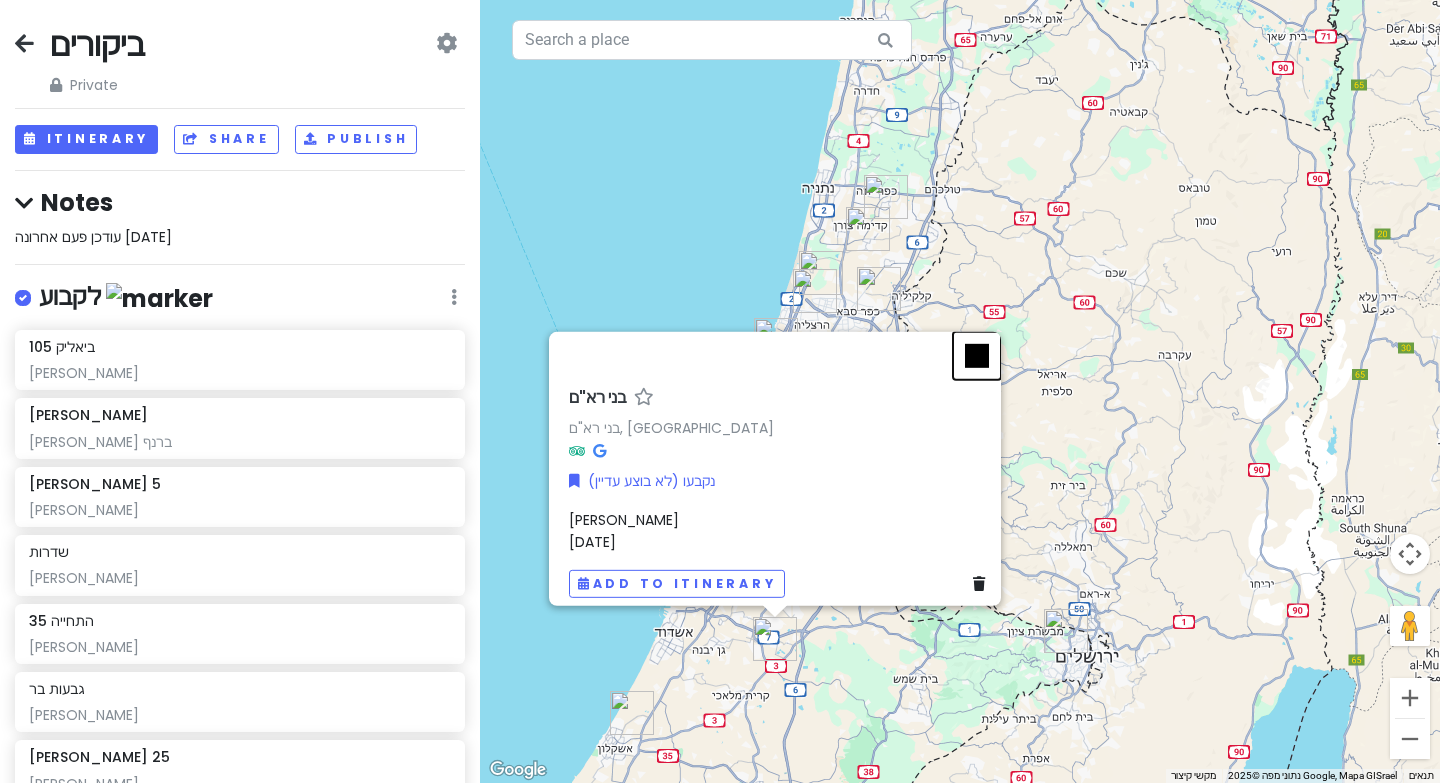 click at bounding box center [977, 355] 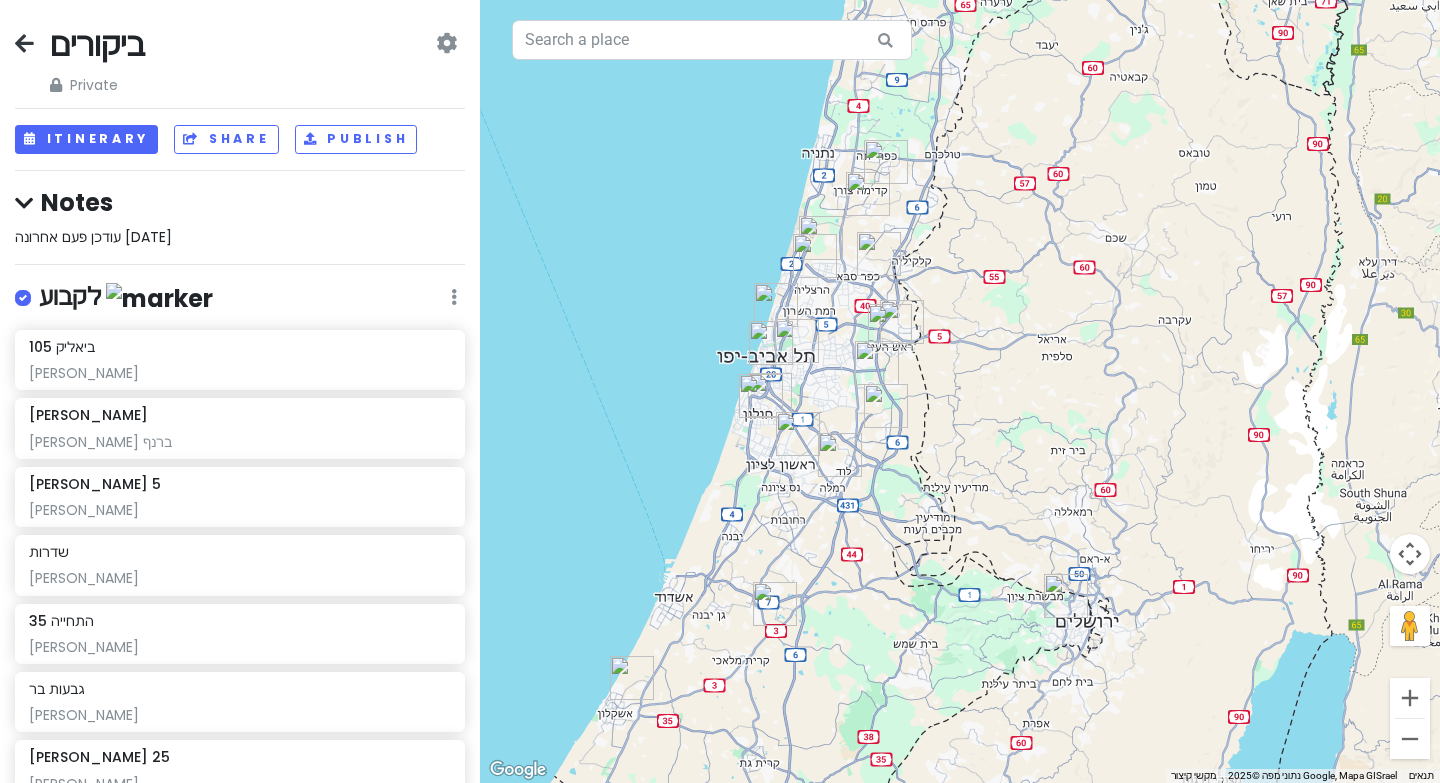 drag, startPoint x: 977, startPoint y: 342, endPoint x: 977, endPoint y: 304, distance: 38 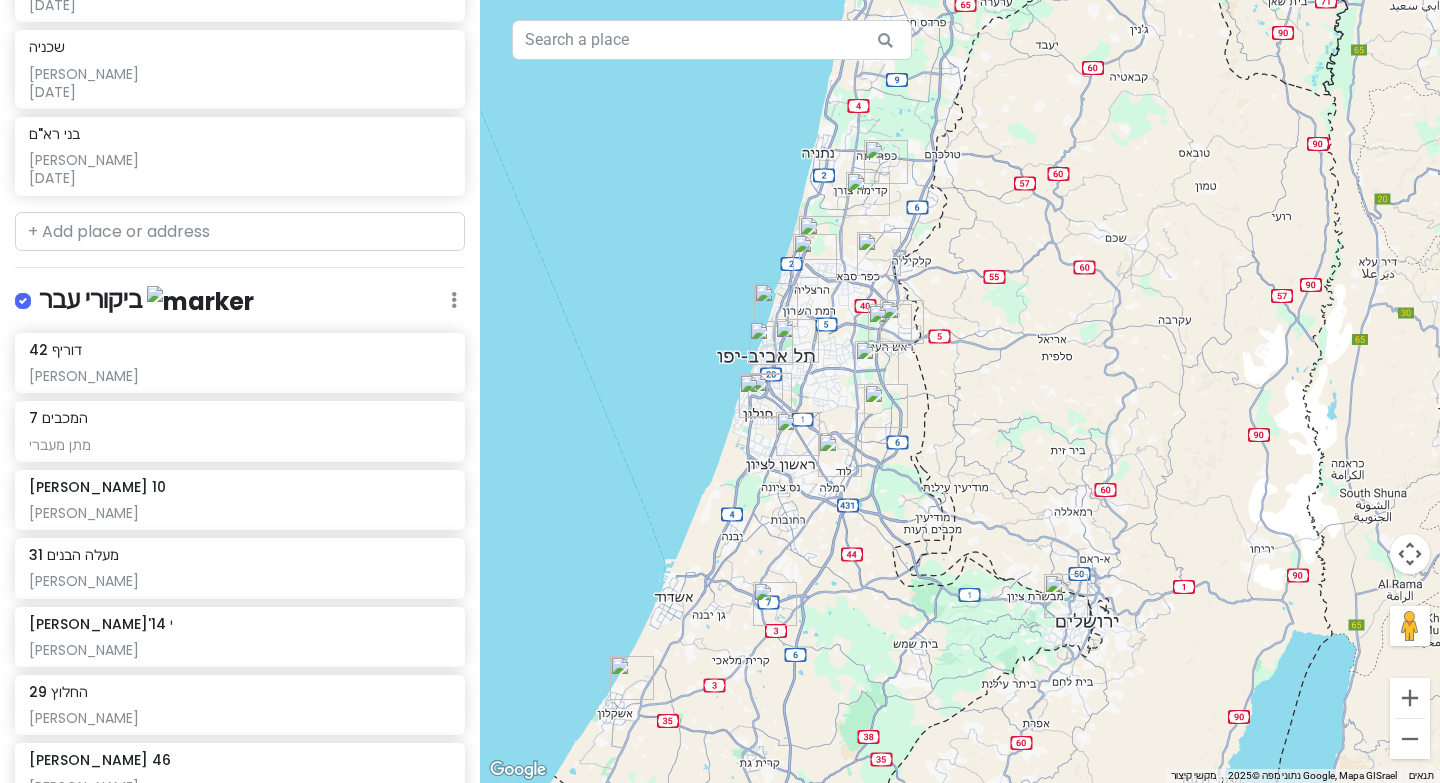 scroll, scrollTop: 1682, scrollLeft: 0, axis: vertical 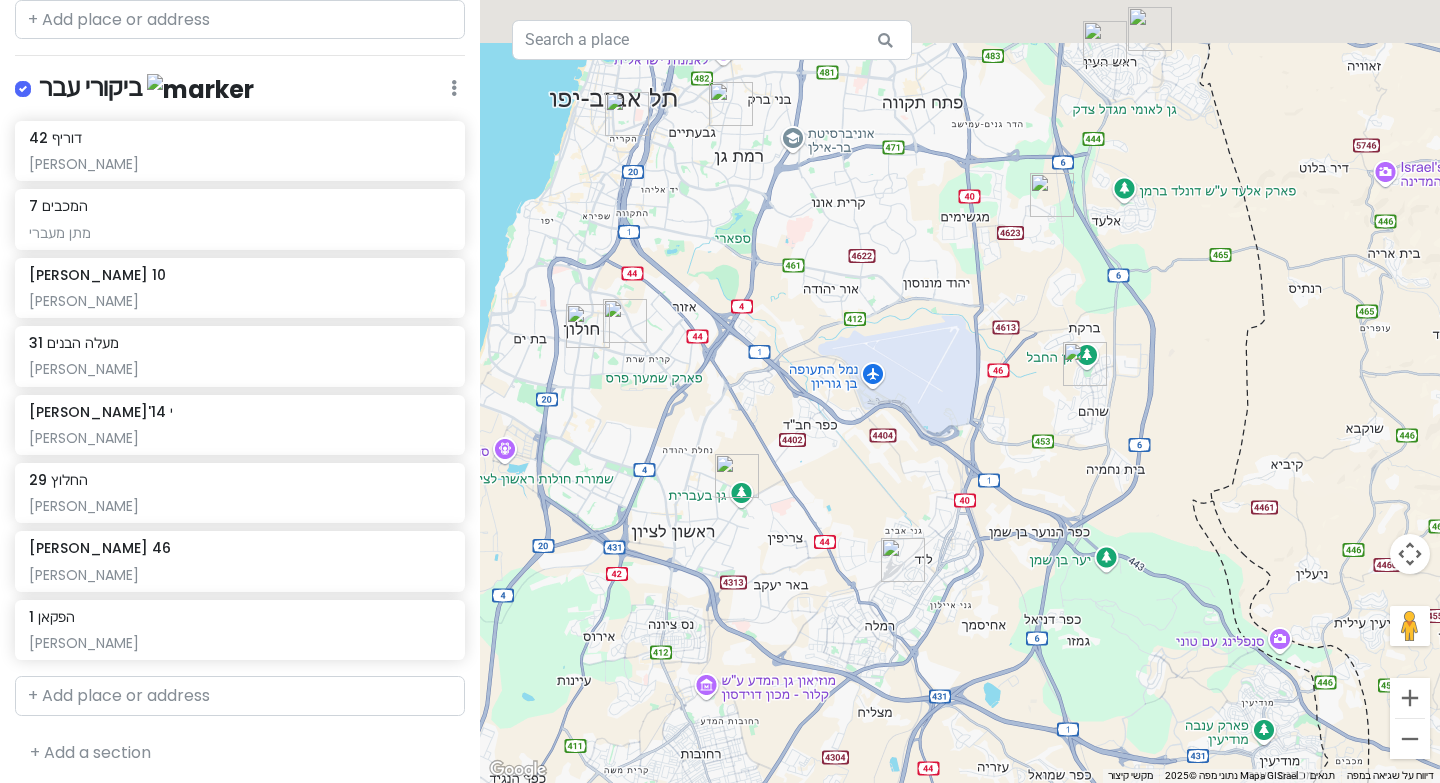 drag, startPoint x: 934, startPoint y: 376, endPoint x: 990, endPoint y: 713, distance: 341.62112 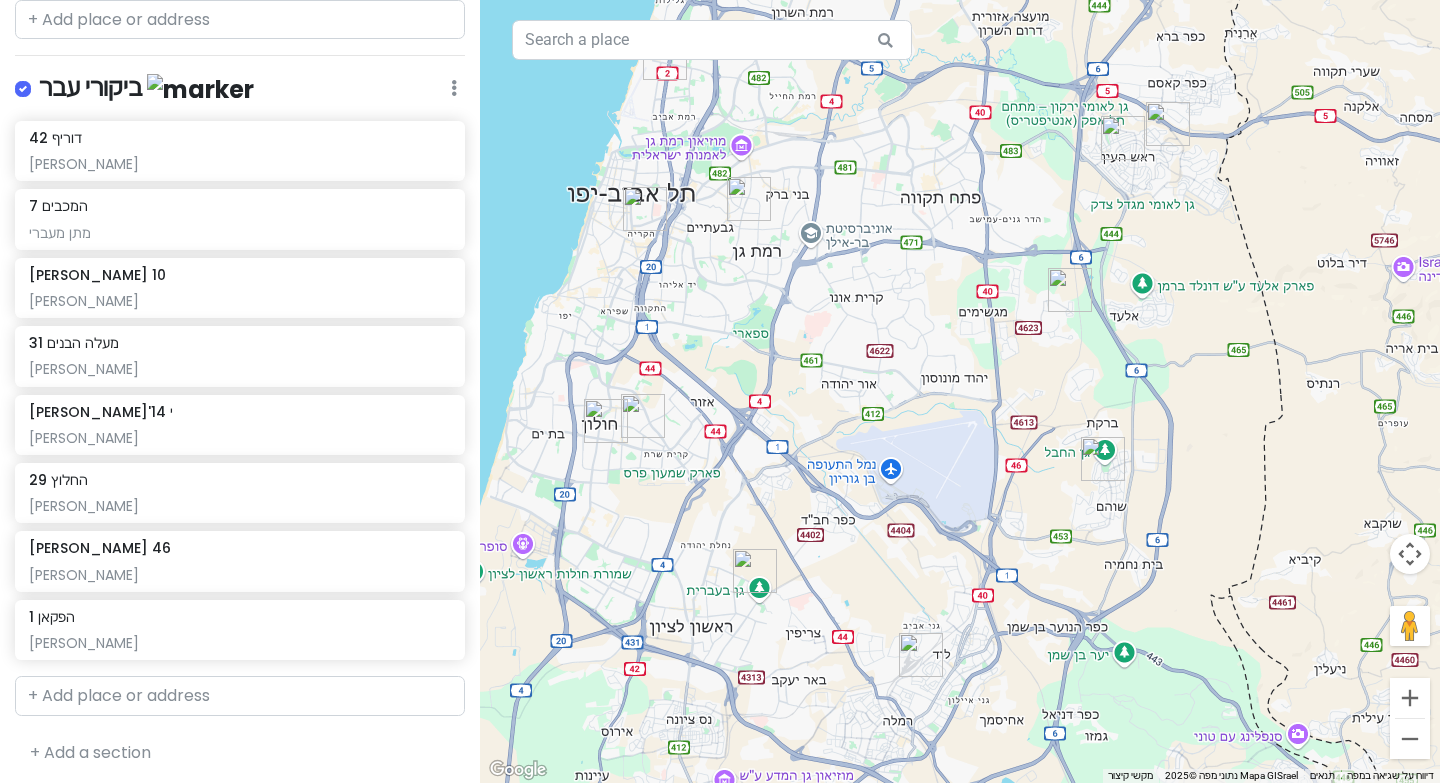 drag, startPoint x: 1048, startPoint y: 536, endPoint x: 1048, endPoint y: 571, distance: 35 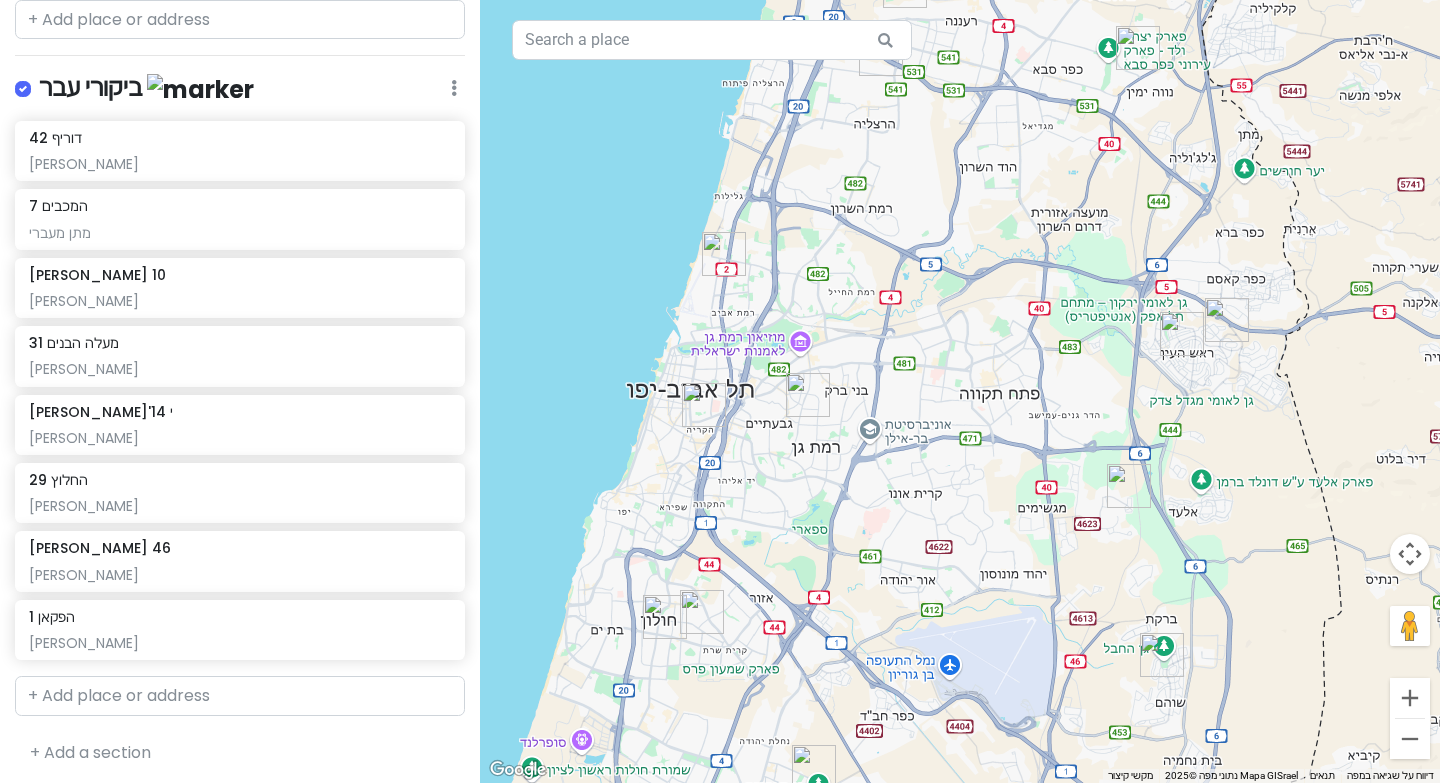 drag, startPoint x: 594, startPoint y: 452, endPoint x: 655, endPoint y: 648, distance: 205.273 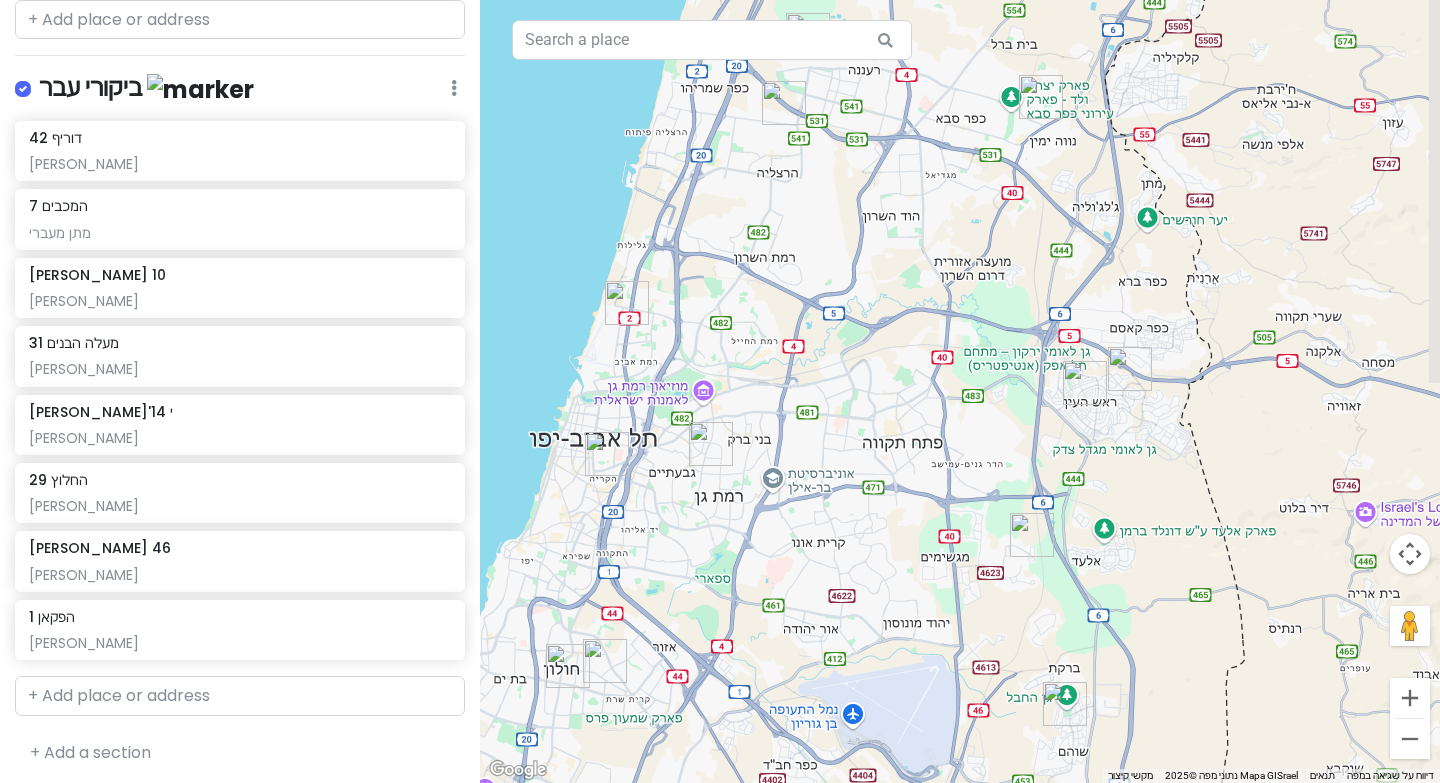 drag, startPoint x: 1251, startPoint y: 371, endPoint x: 1059, endPoint y: 467, distance: 214.66252 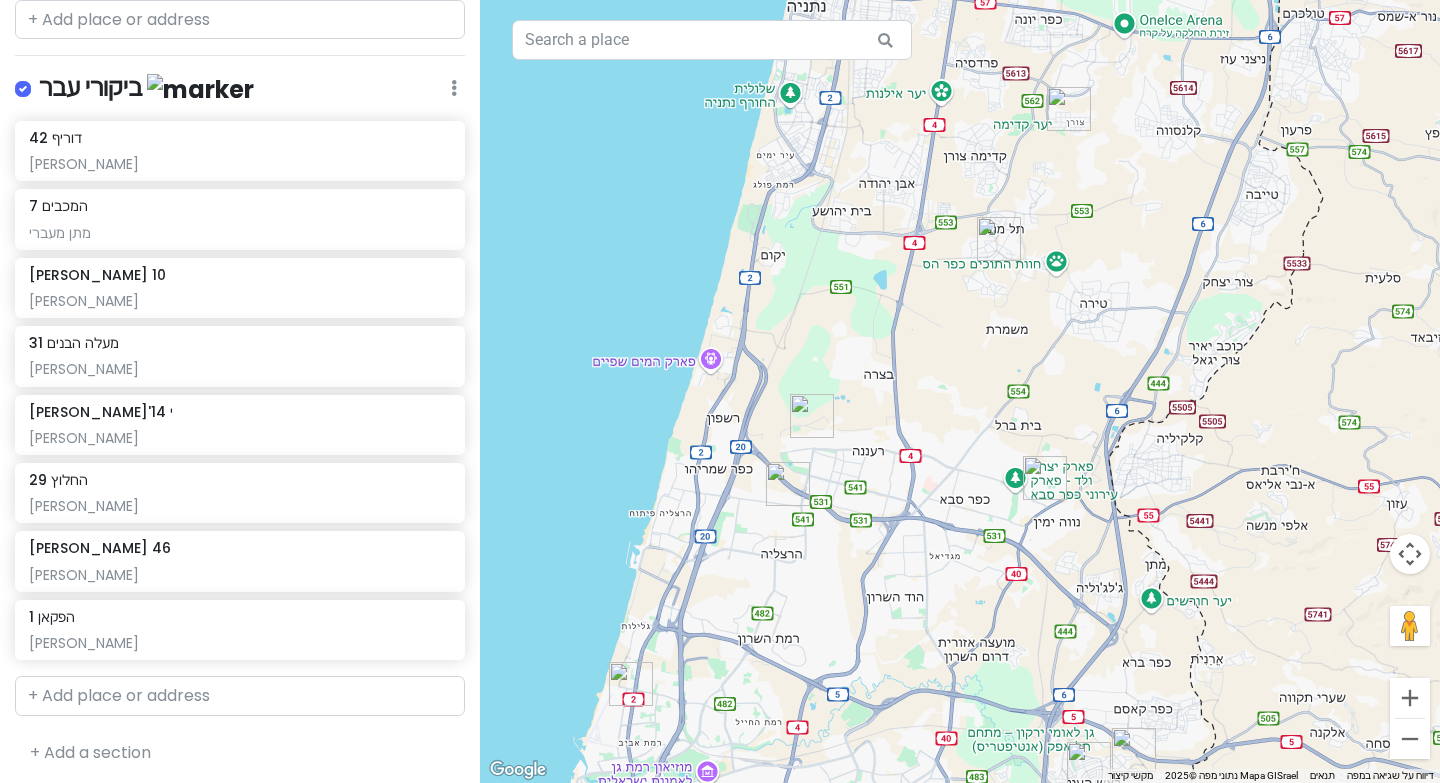drag, startPoint x: 962, startPoint y: 253, endPoint x: 1071, endPoint y: 606, distance: 369.44553 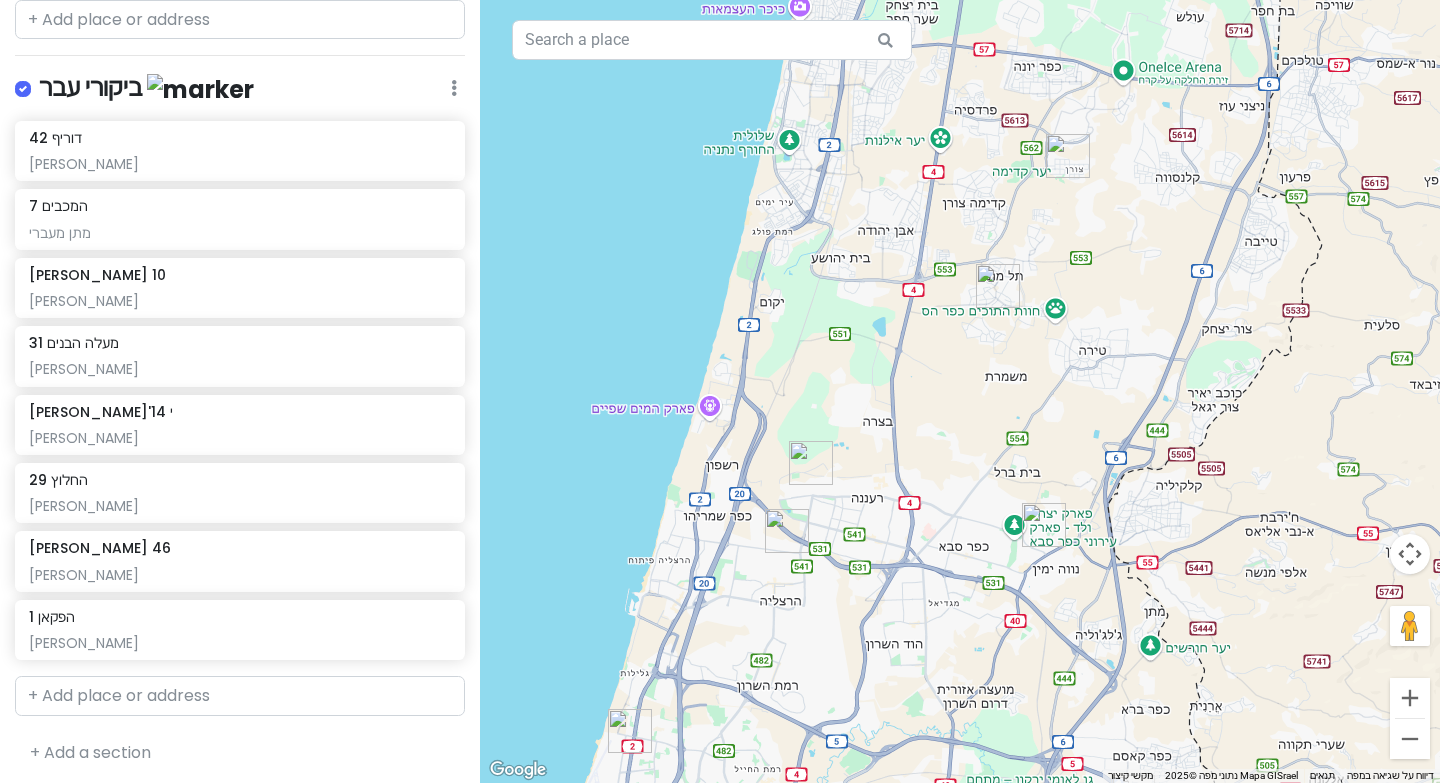 drag, startPoint x: 1110, startPoint y: 157, endPoint x: 1098, endPoint y: 263, distance: 106.677086 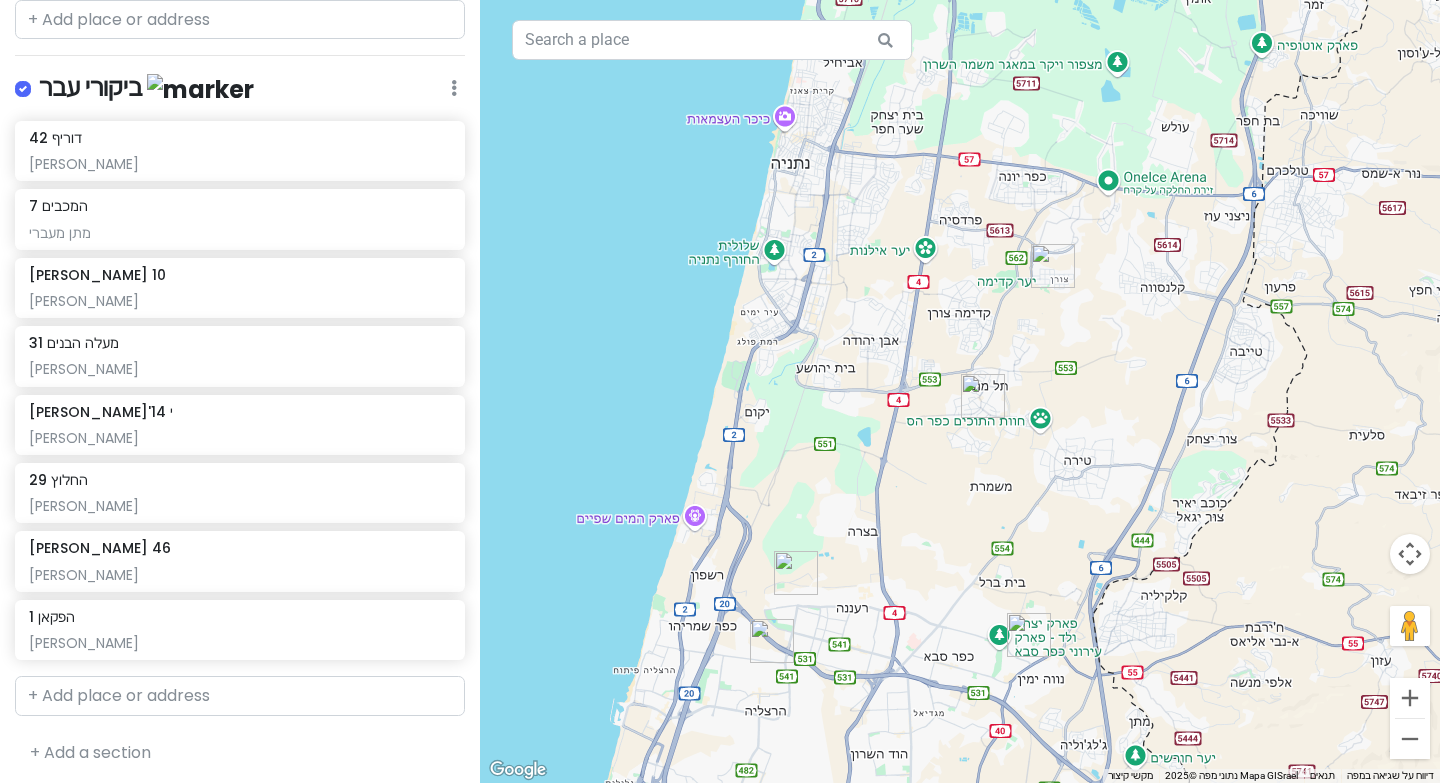 drag, startPoint x: 1055, startPoint y: 544, endPoint x: 1126, endPoint y: 68, distance: 481.26605 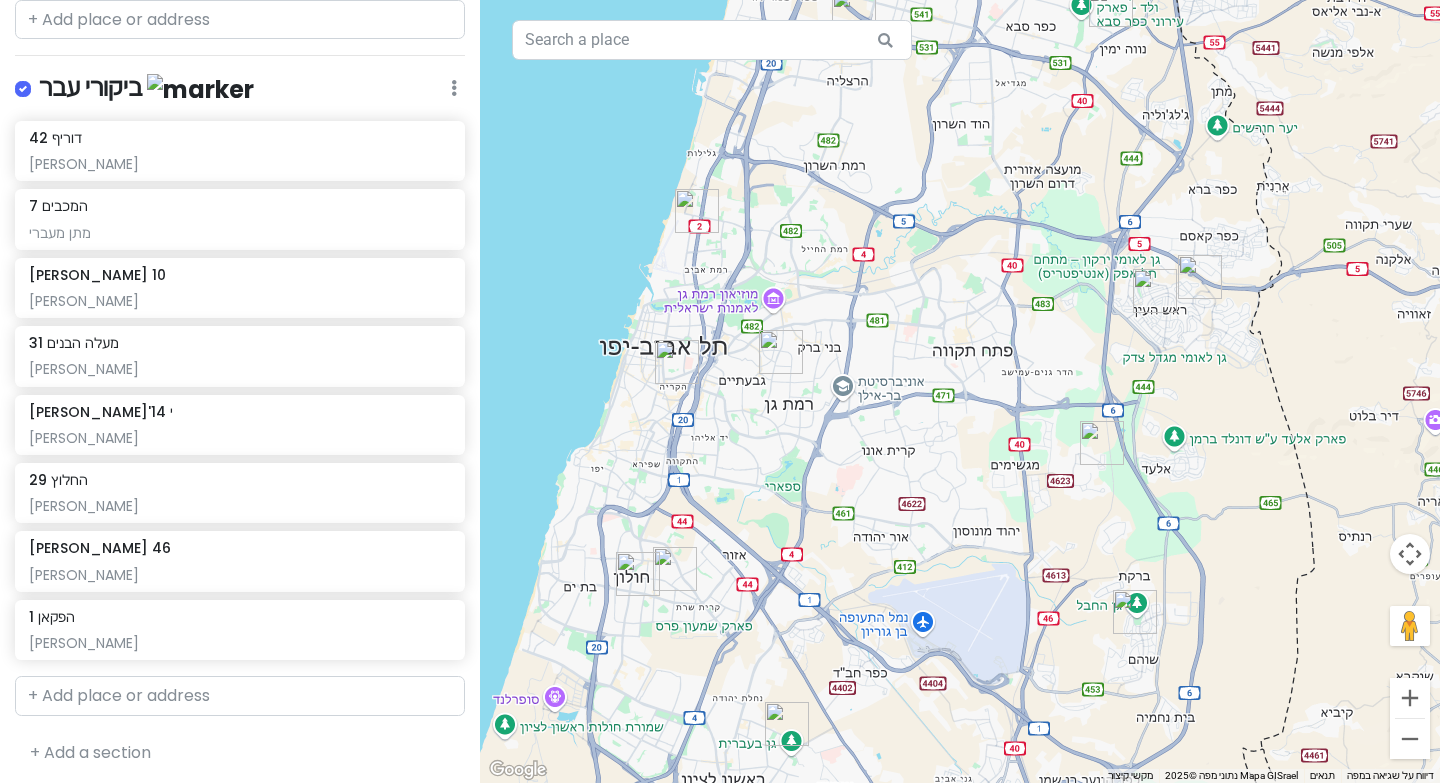 drag, startPoint x: 1001, startPoint y: 456, endPoint x: 1014, endPoint y: 349, distance: 107.78683 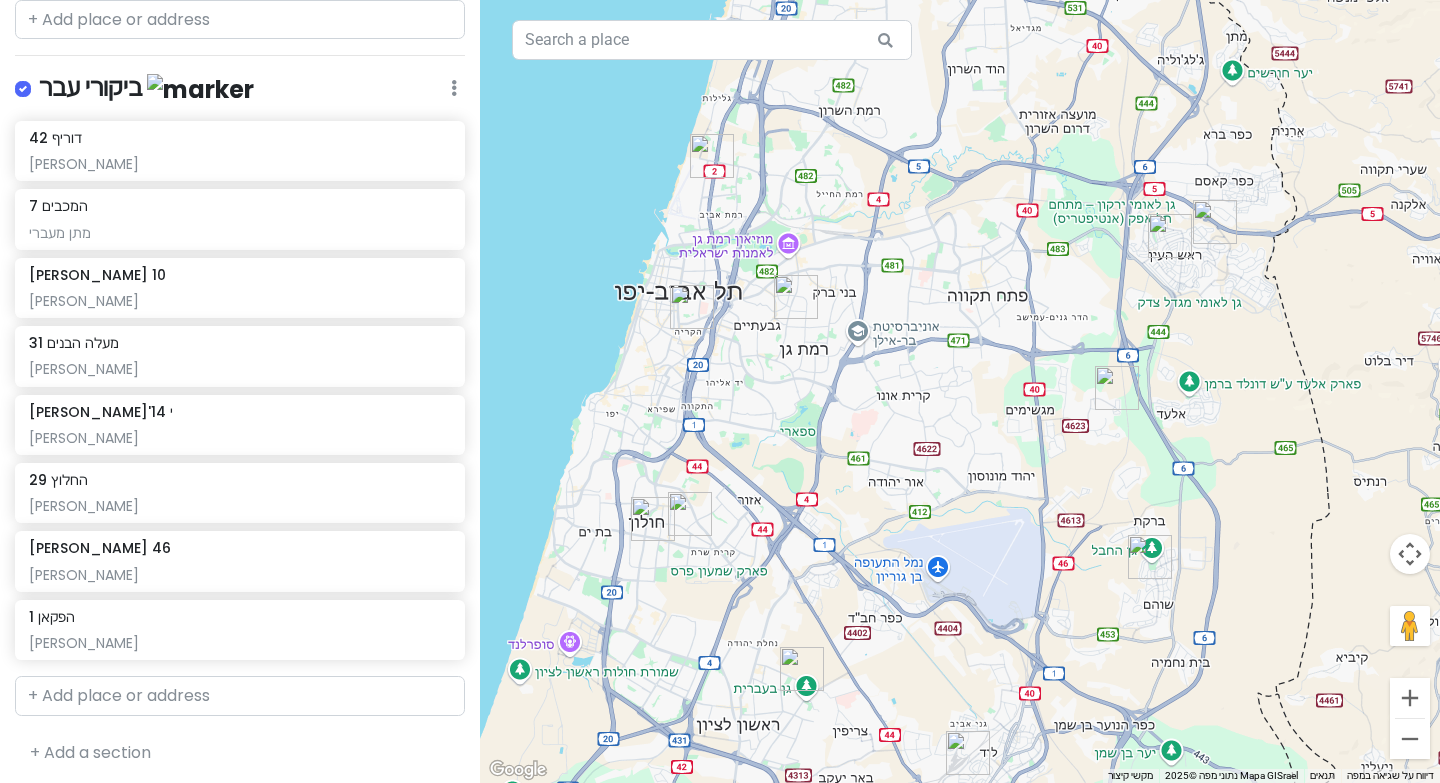 drag, startPoint x: 782, startPoint y: 396, endPoint x: 796, endPoint y: 338, distance: 59.665737 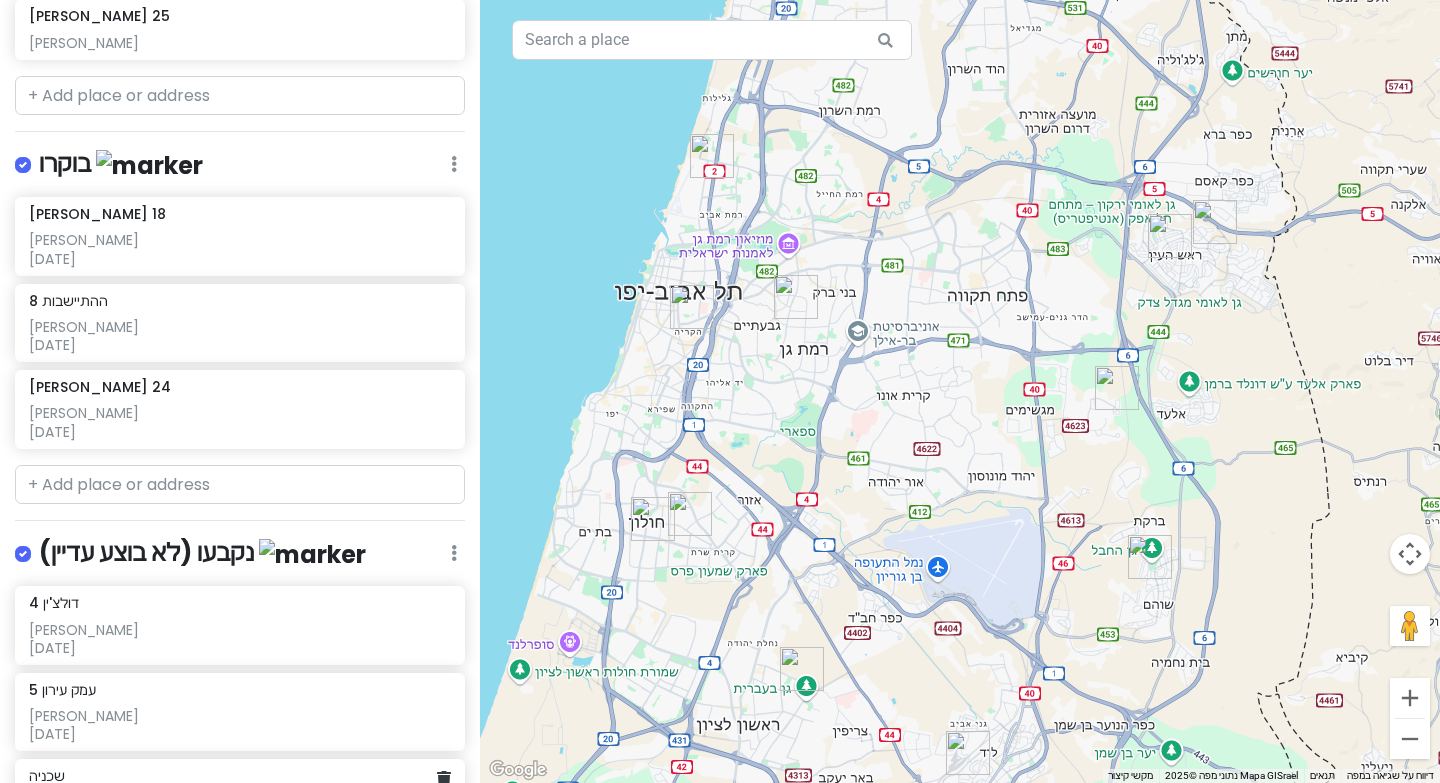 scroll, scrollTop: 738, scrollLeft: 0, axis: vertical 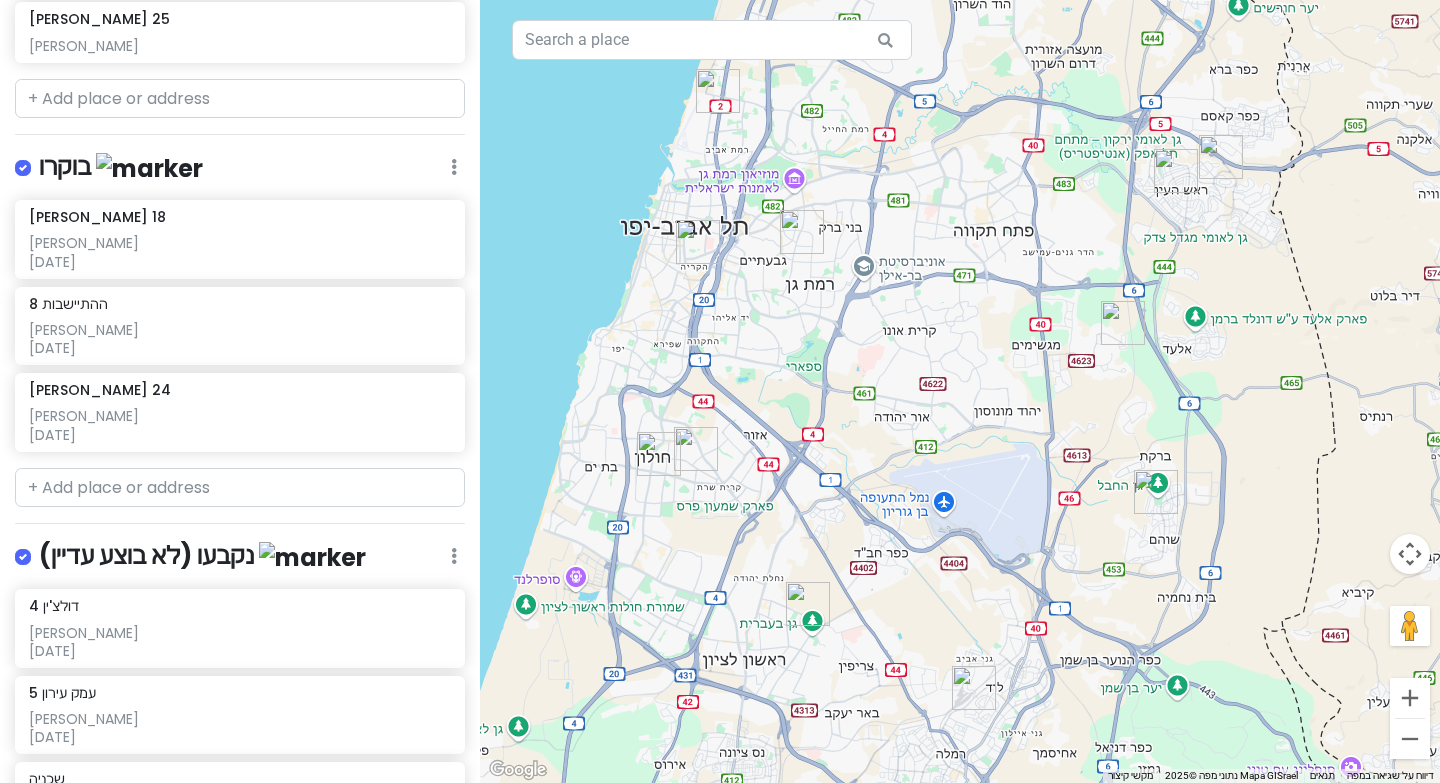 drag, startPoint x: 1027, startPoint y: 486, endPoint x: 1032, endPoint y: 415, distance: 71.17584 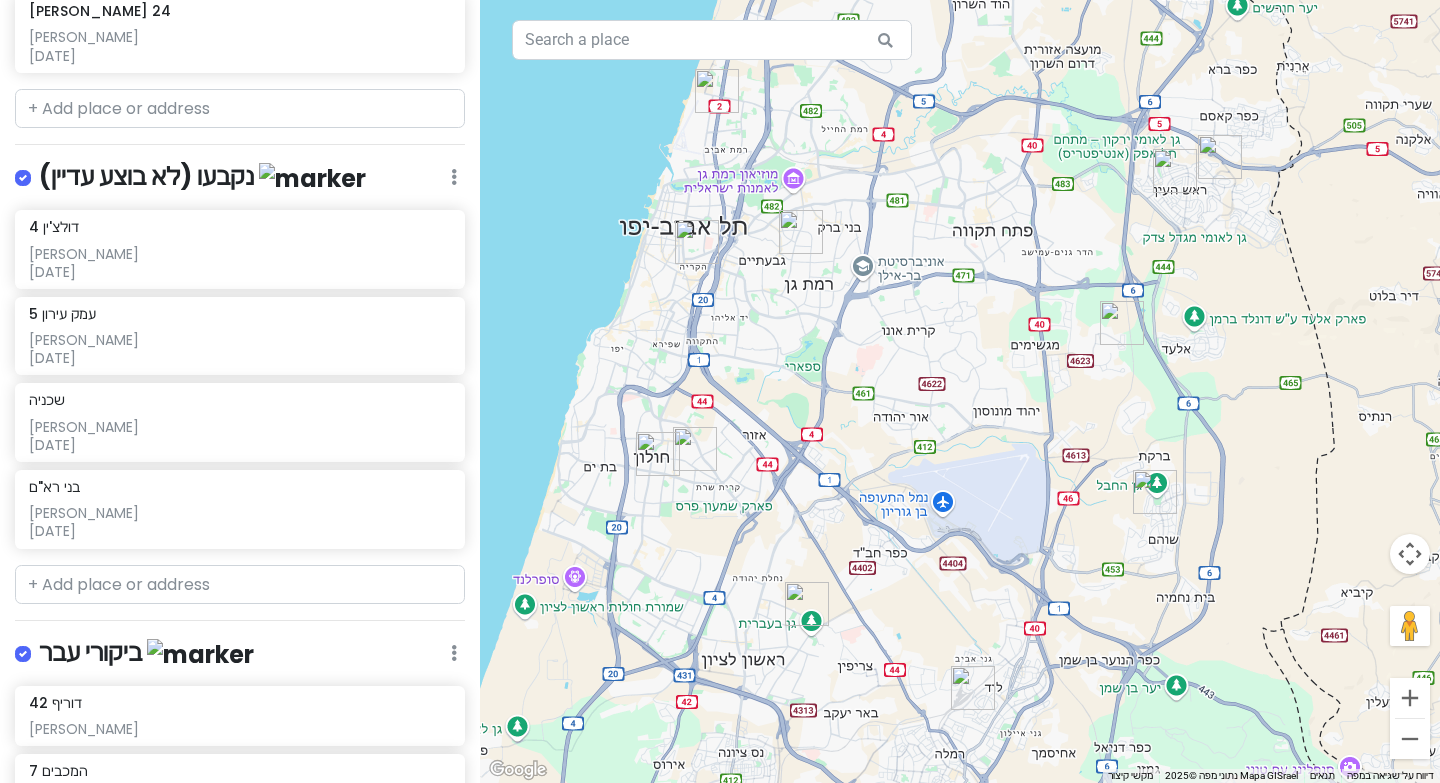 scroll, scrollTop: 1167, scrollLeft: 0, axis: vertical 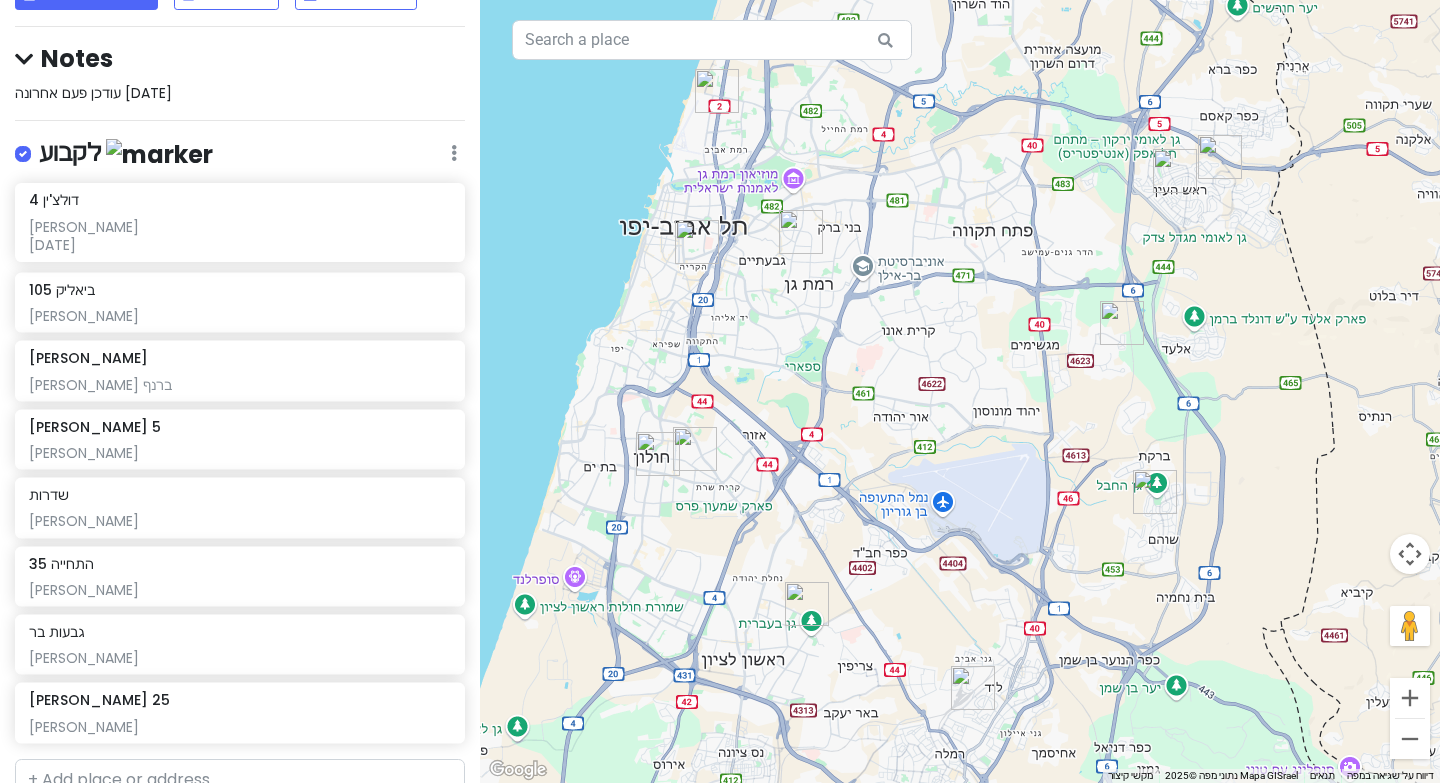 drag, startPoint x: 194, startPoint y: 201, endPoint x: 193, endPoint y: 227, distance: 26.019224 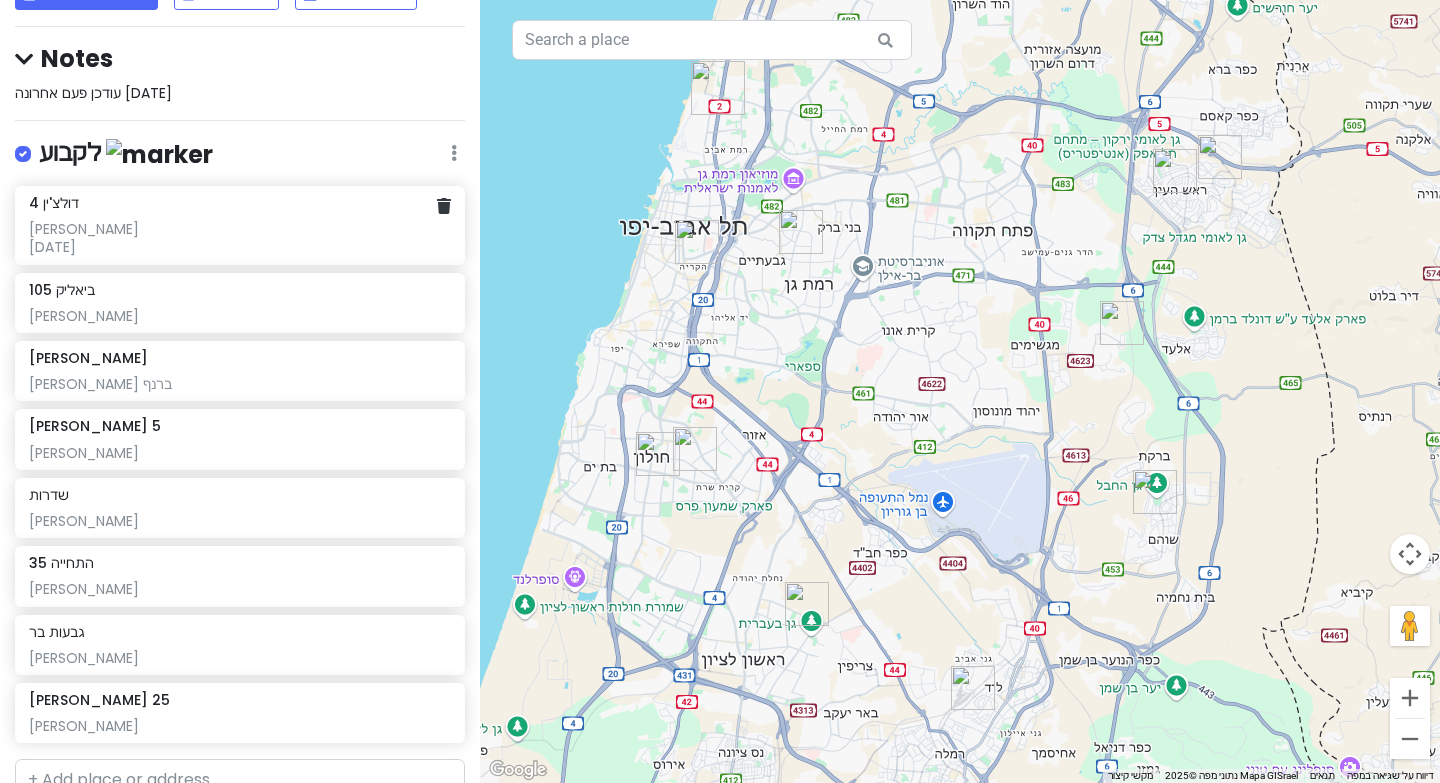 click on "[PERSON_NAME] [DATE]" at bounding box center (239, 238) 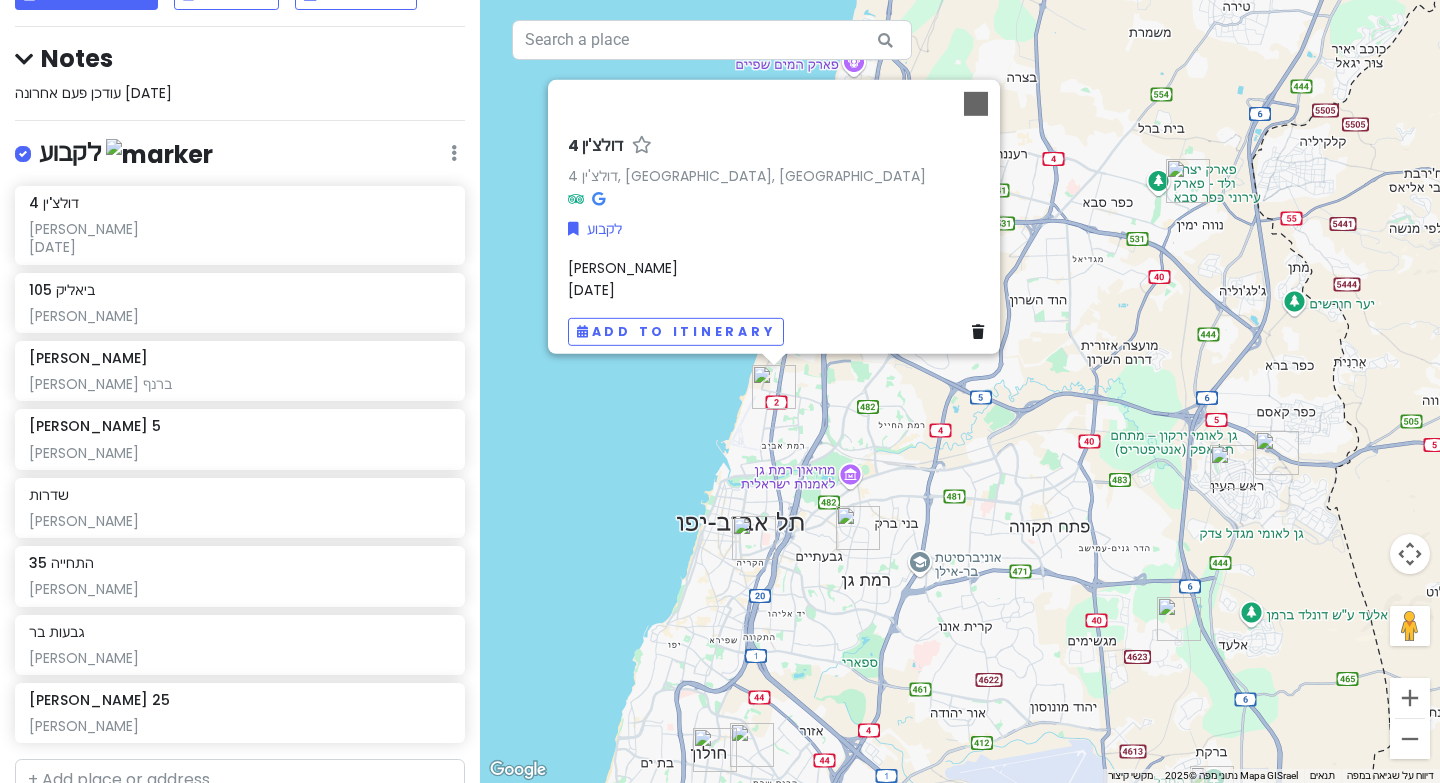 click on "[PERSON_NAME]
[DATE]" at bounding box center (623, 278) 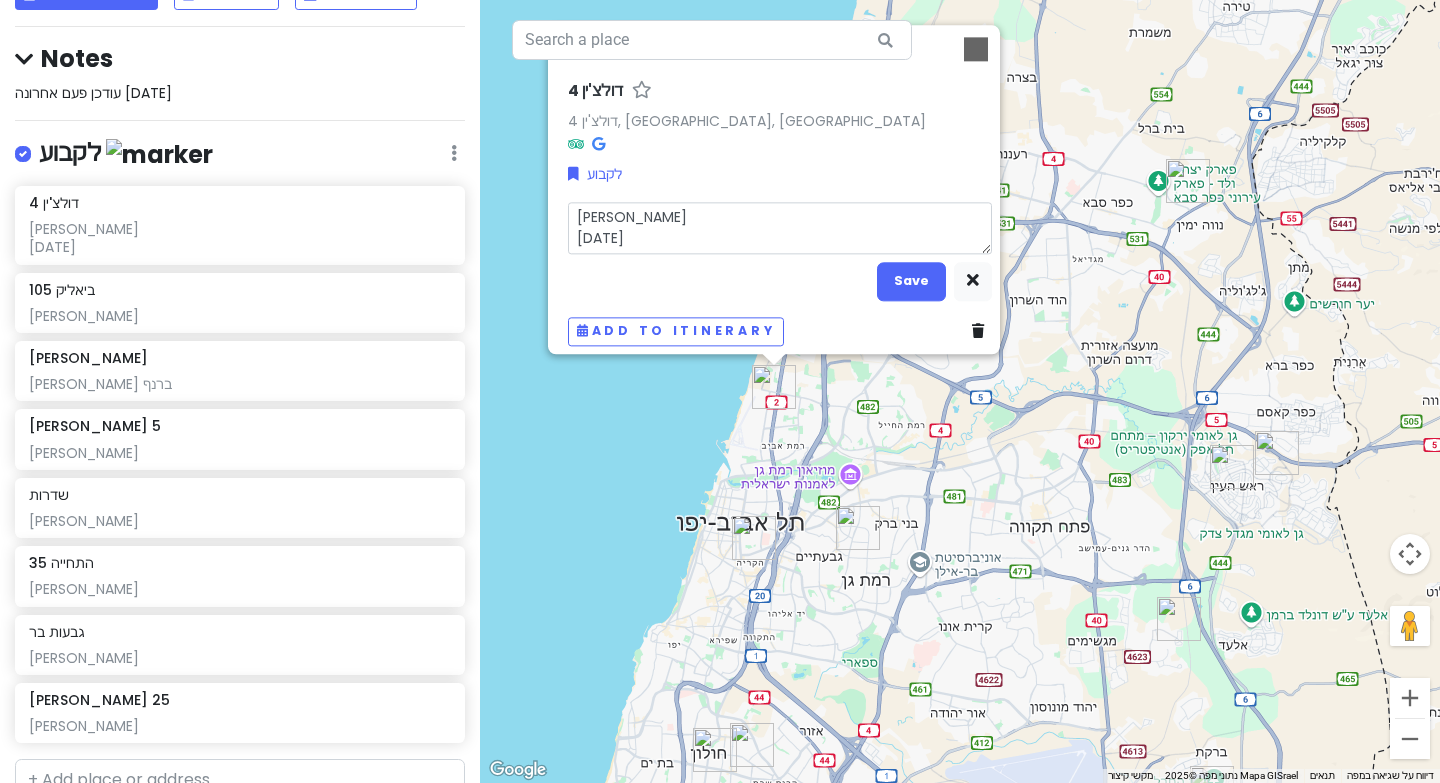 drag, startPoint x: 662, startPoint y: 236, endPoint x: 554, endPoint y: 231, distance: 108.11568 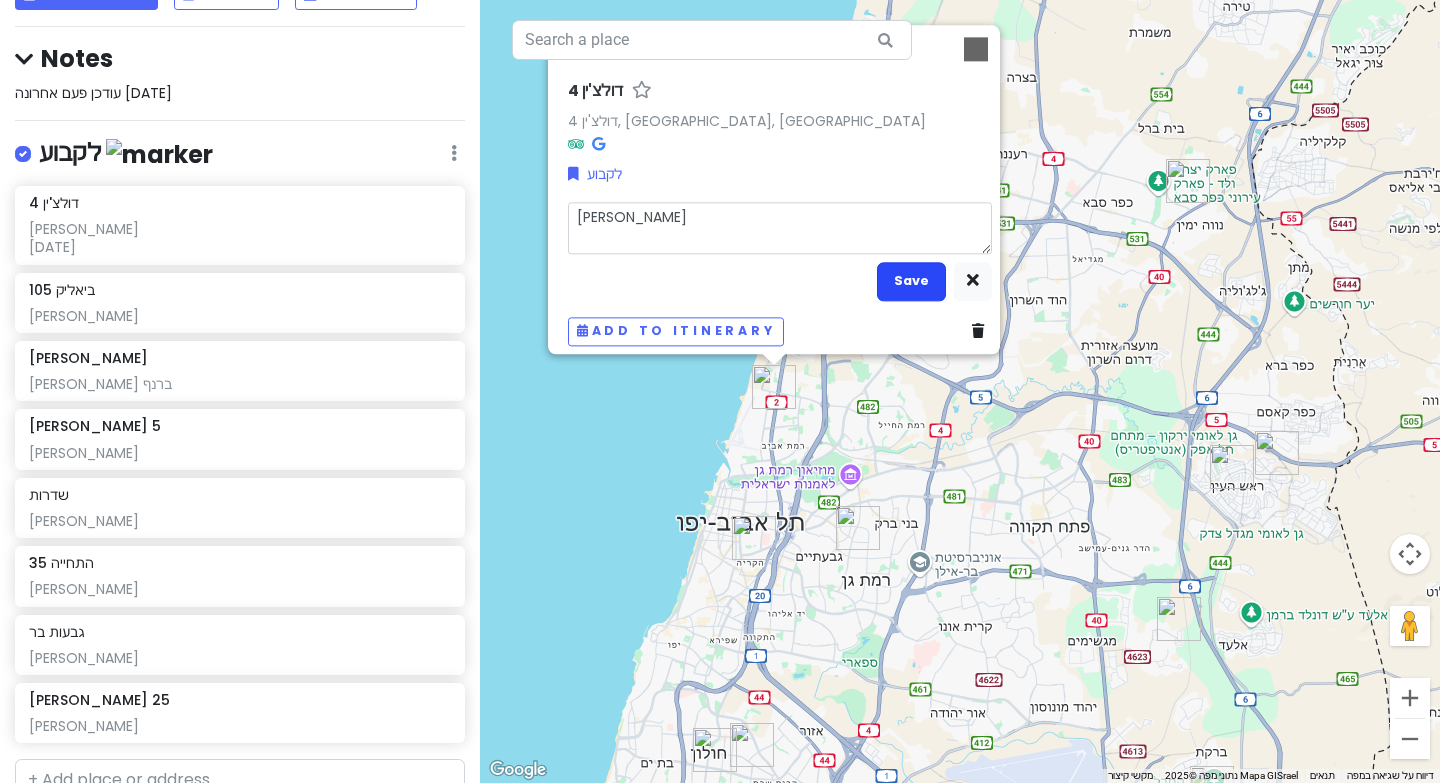 type on "[PERSON_NAME]" 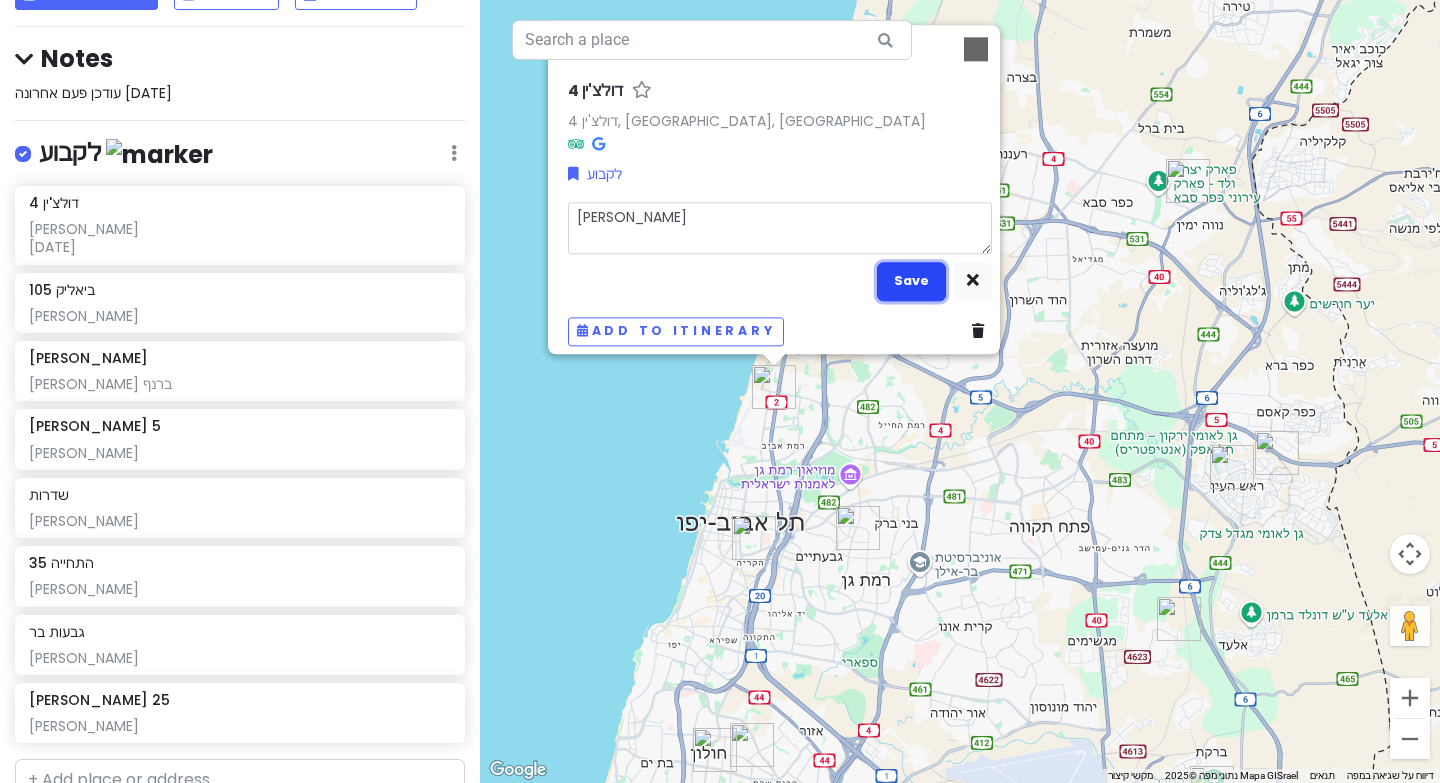 click on "Save" at bounding box center (911, 281) 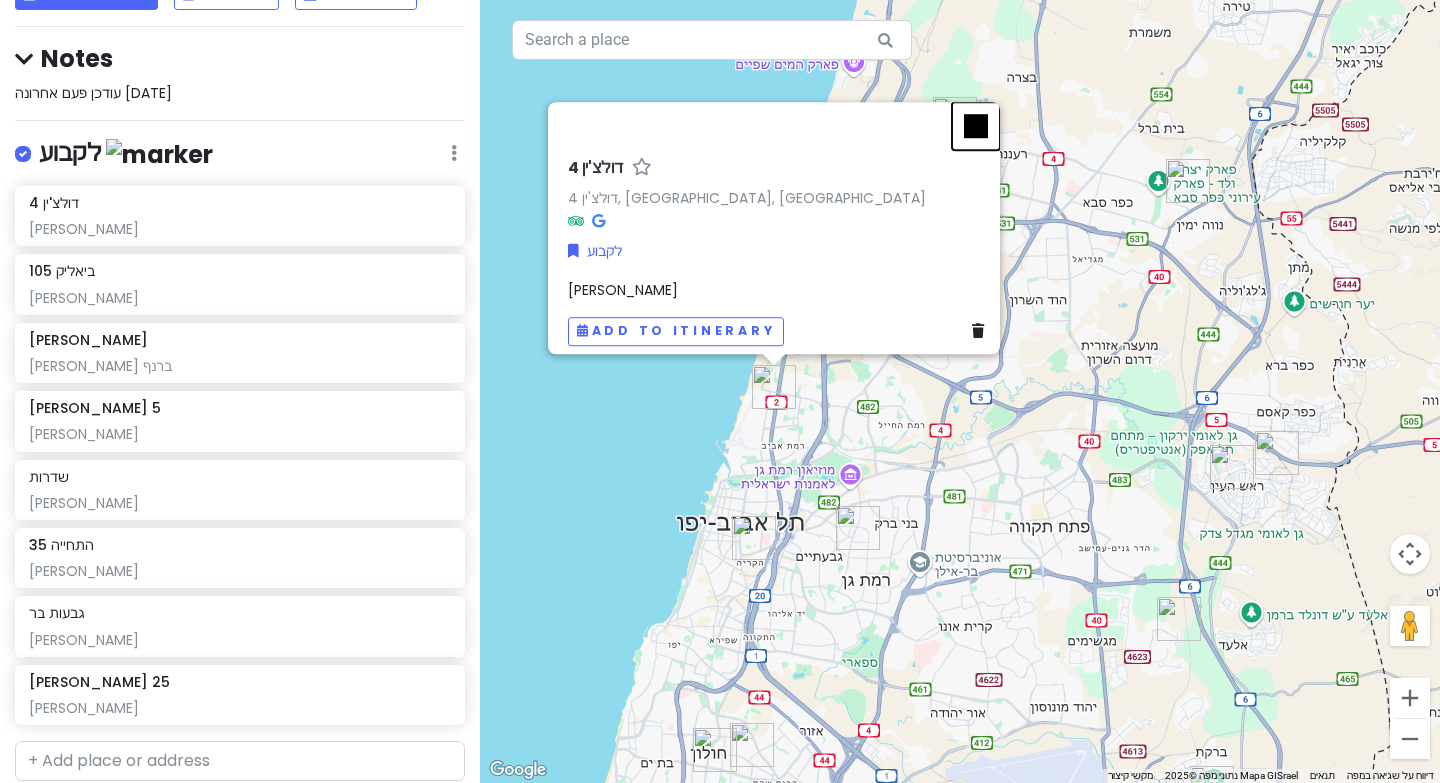 click at bounding box center [976, 126] 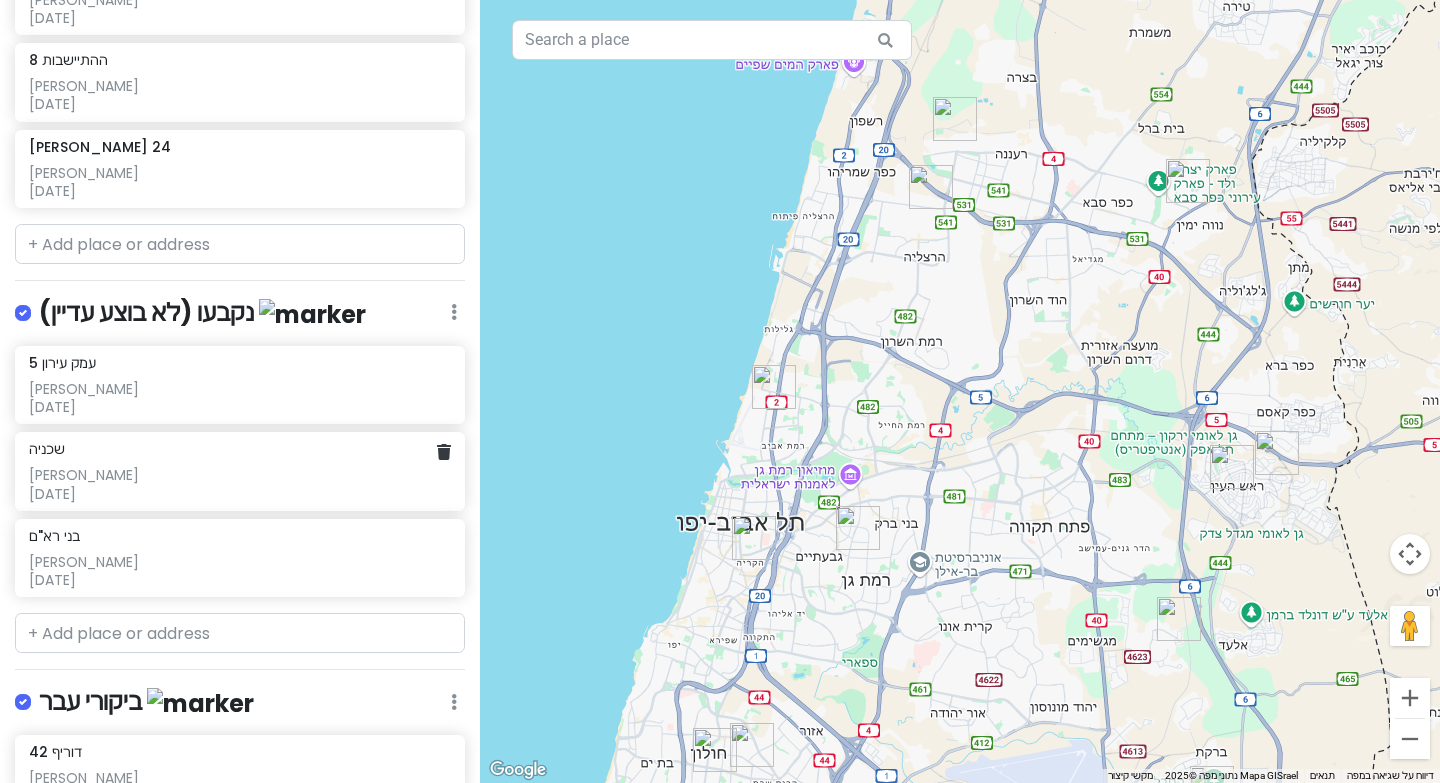 scroll, scrollTop: 1103, scrollLeft: 0, axis: vertical 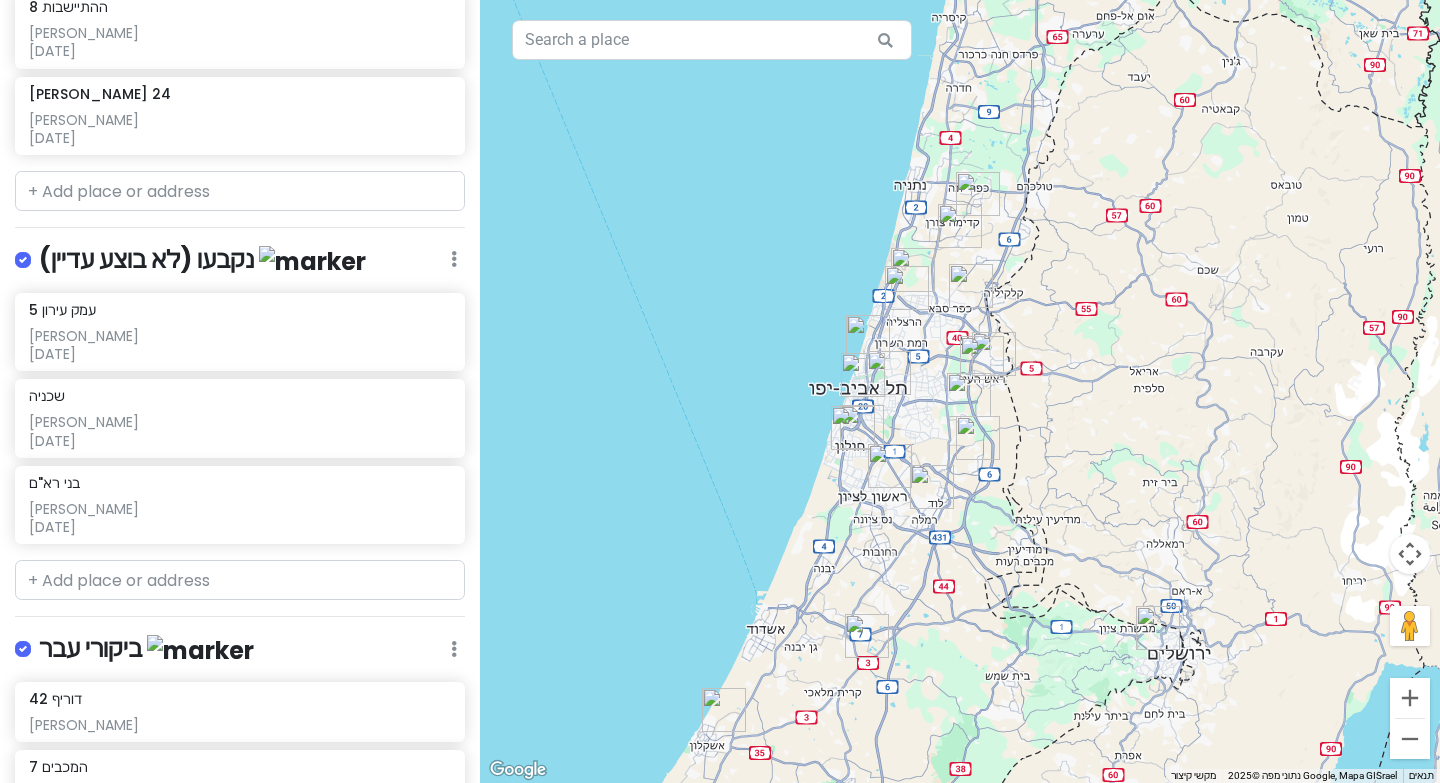 click at bounding box center [39, 637] 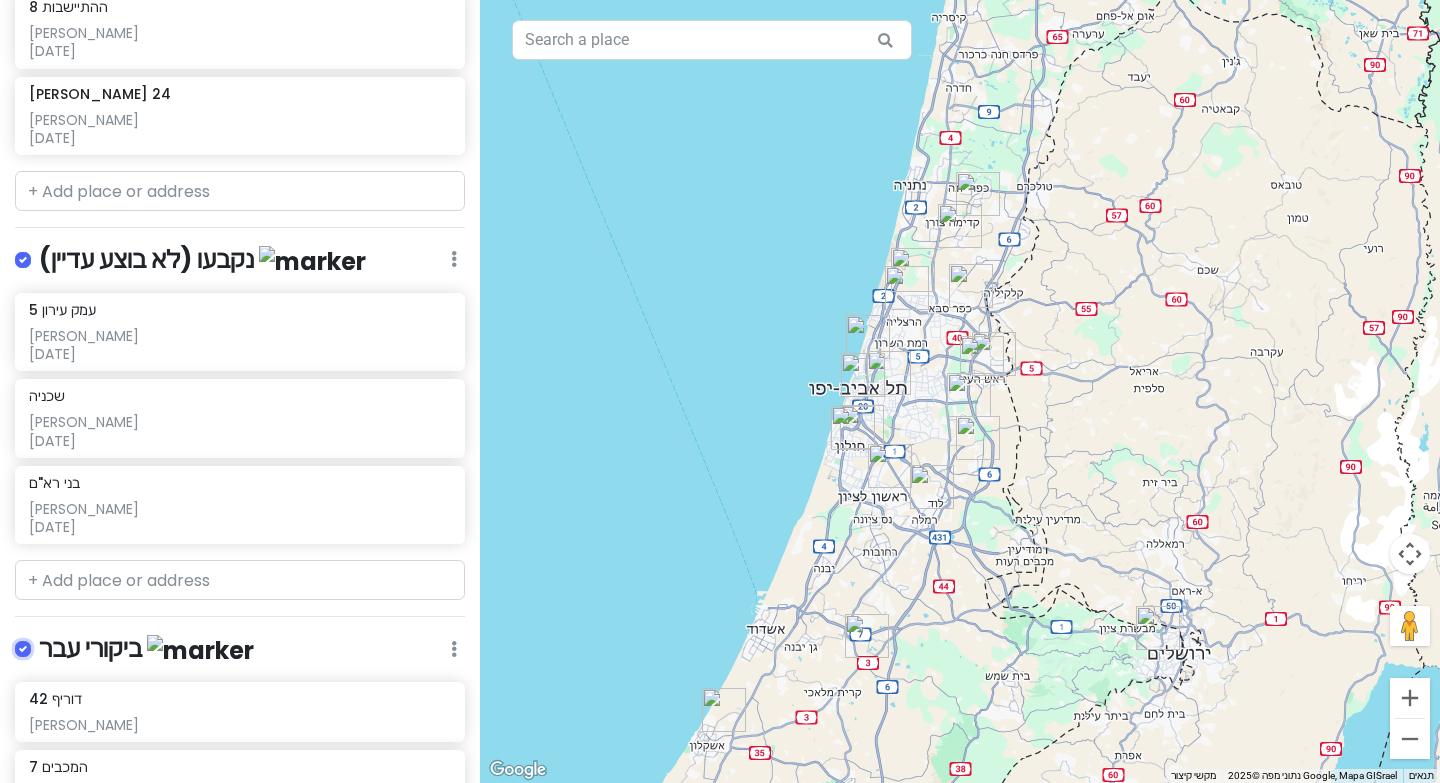 click at bounding box center [45, 643] 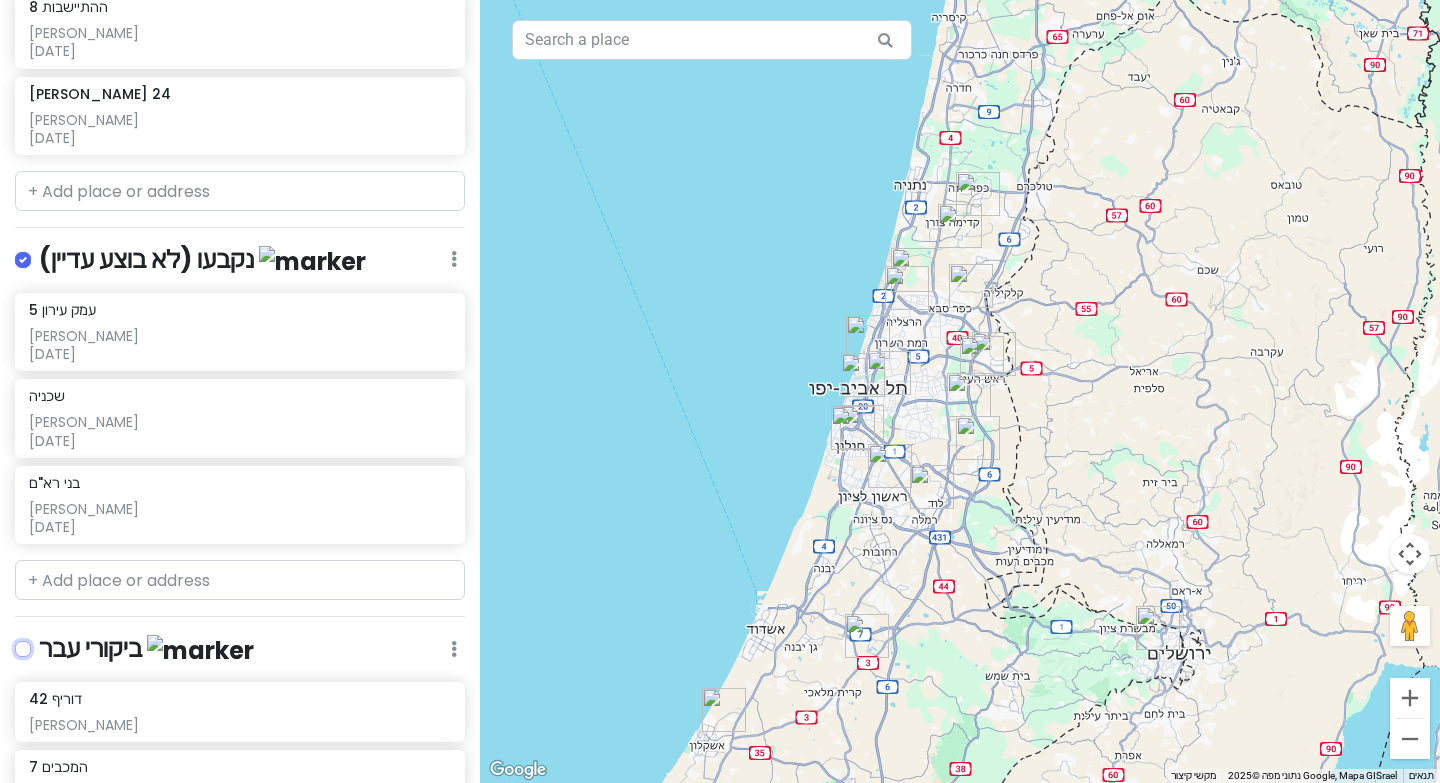 checkbox on "false" 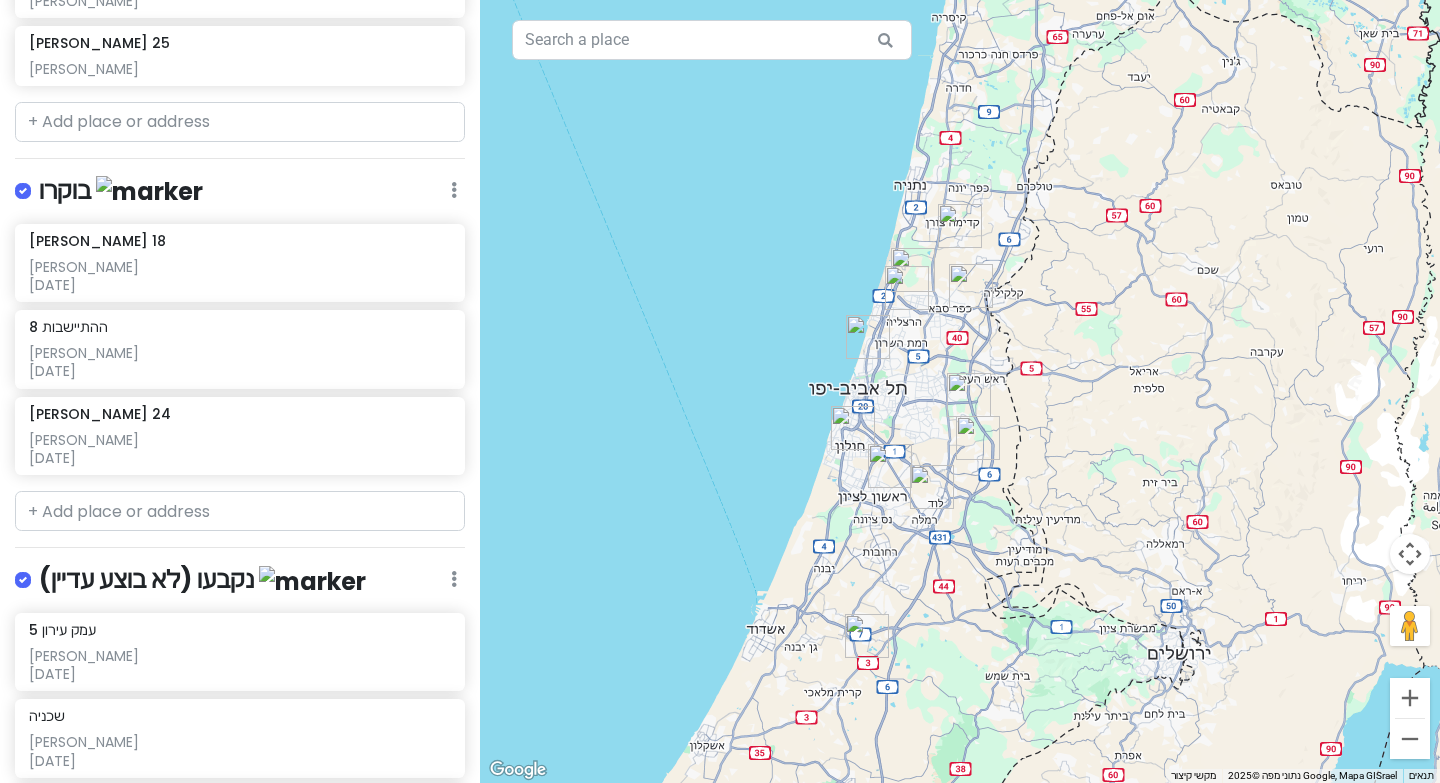 scroll, scrollTop: 639, scrollLeft: 0, axis: vertical 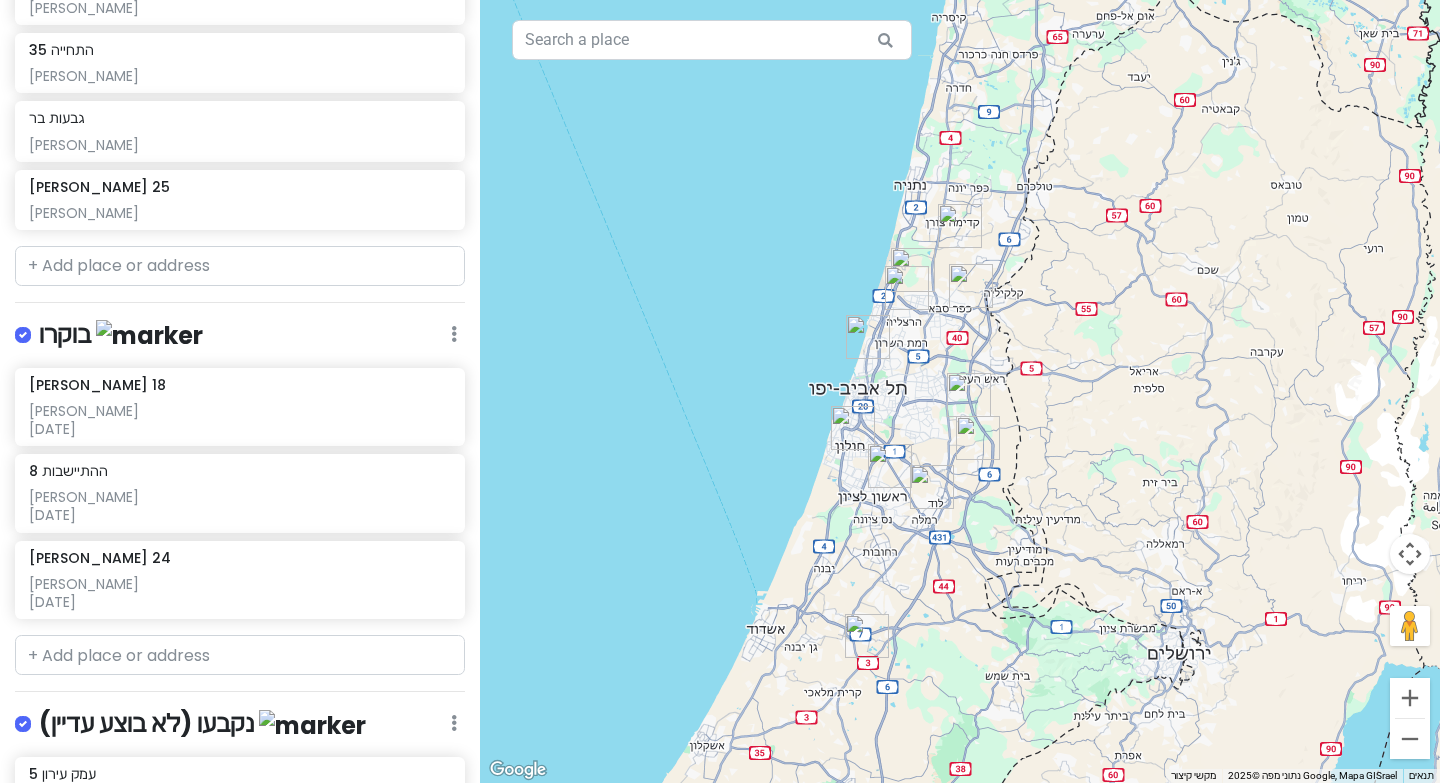 click at bounding box center (39, 322) 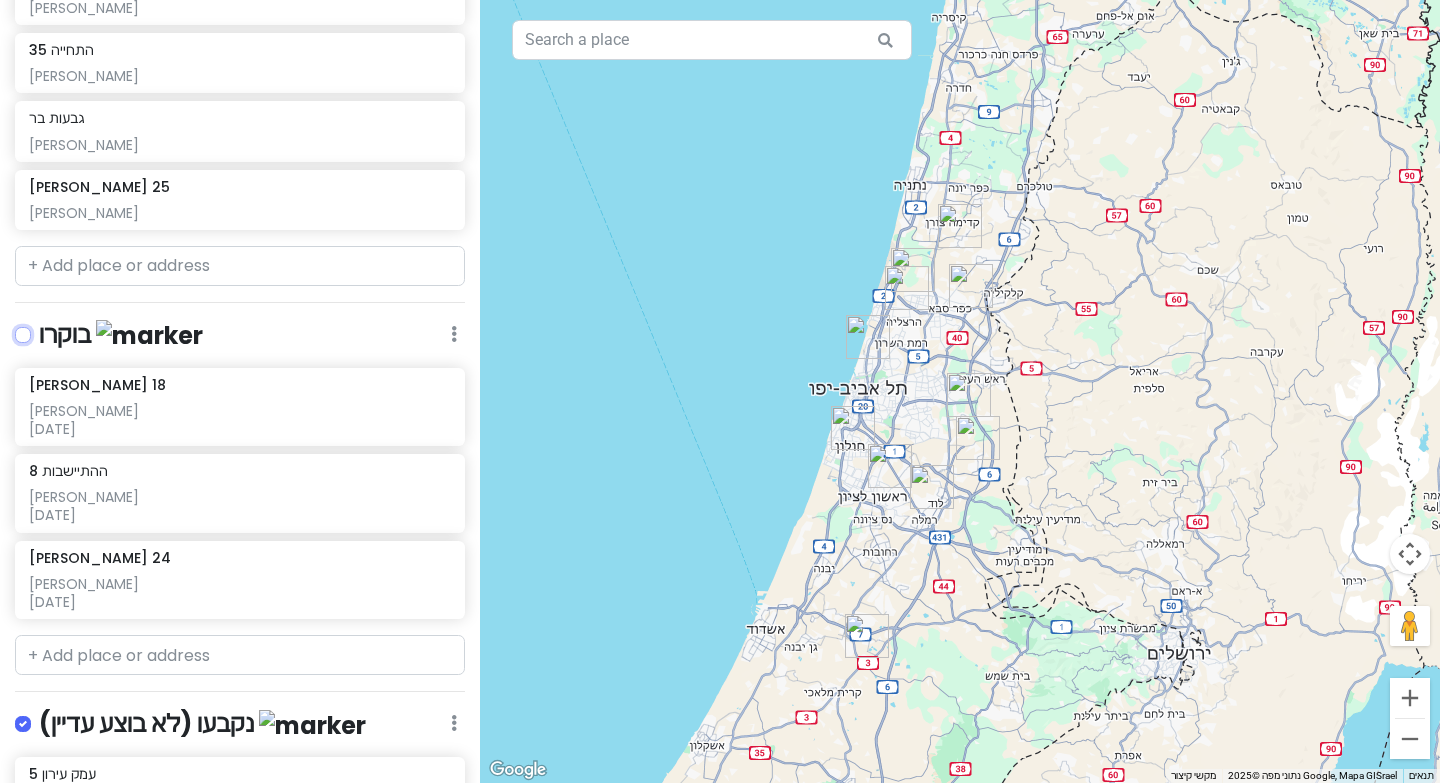 checkbox on "false" 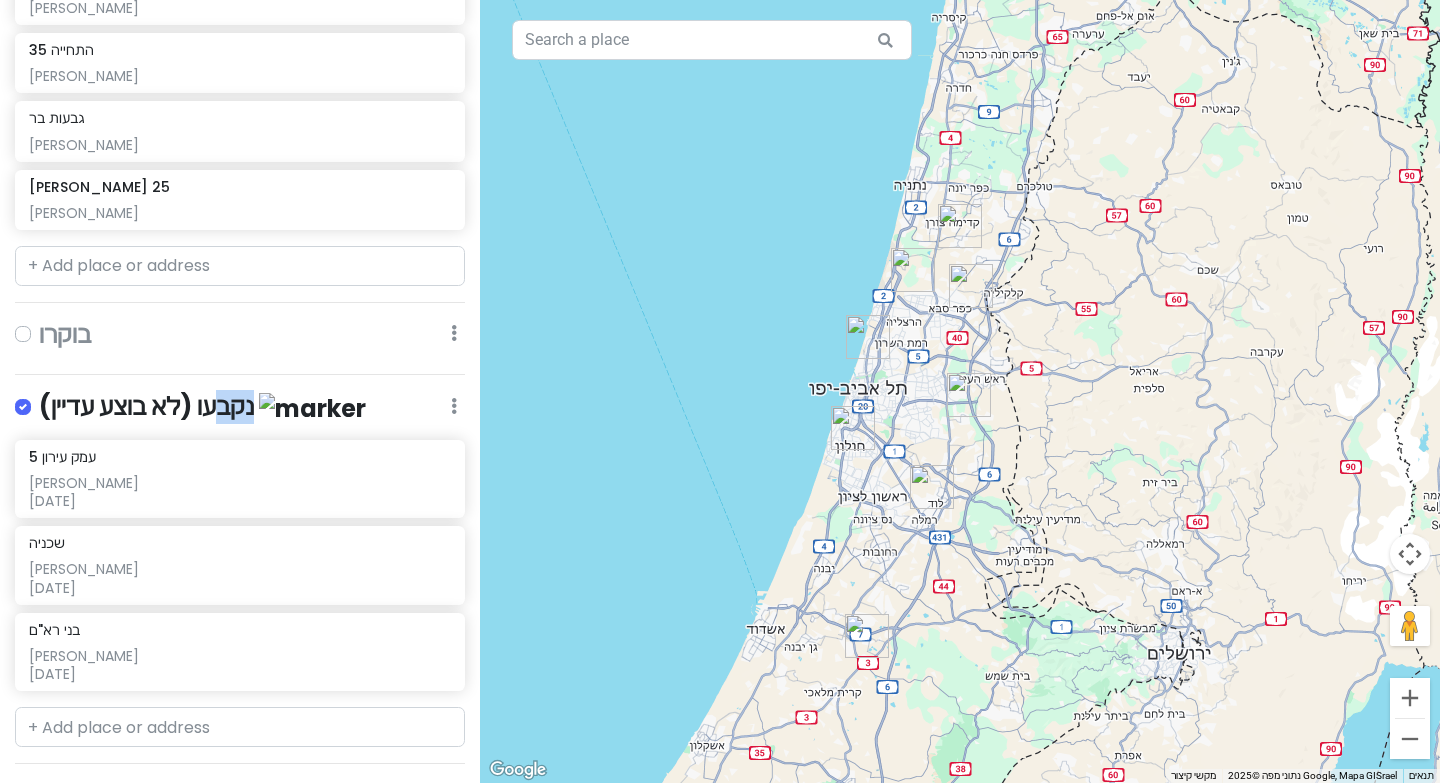 drag, startPoint x: 219, startPoint y: 408, endPoint x: 206, endPoint y: 359, distance: 50.695168 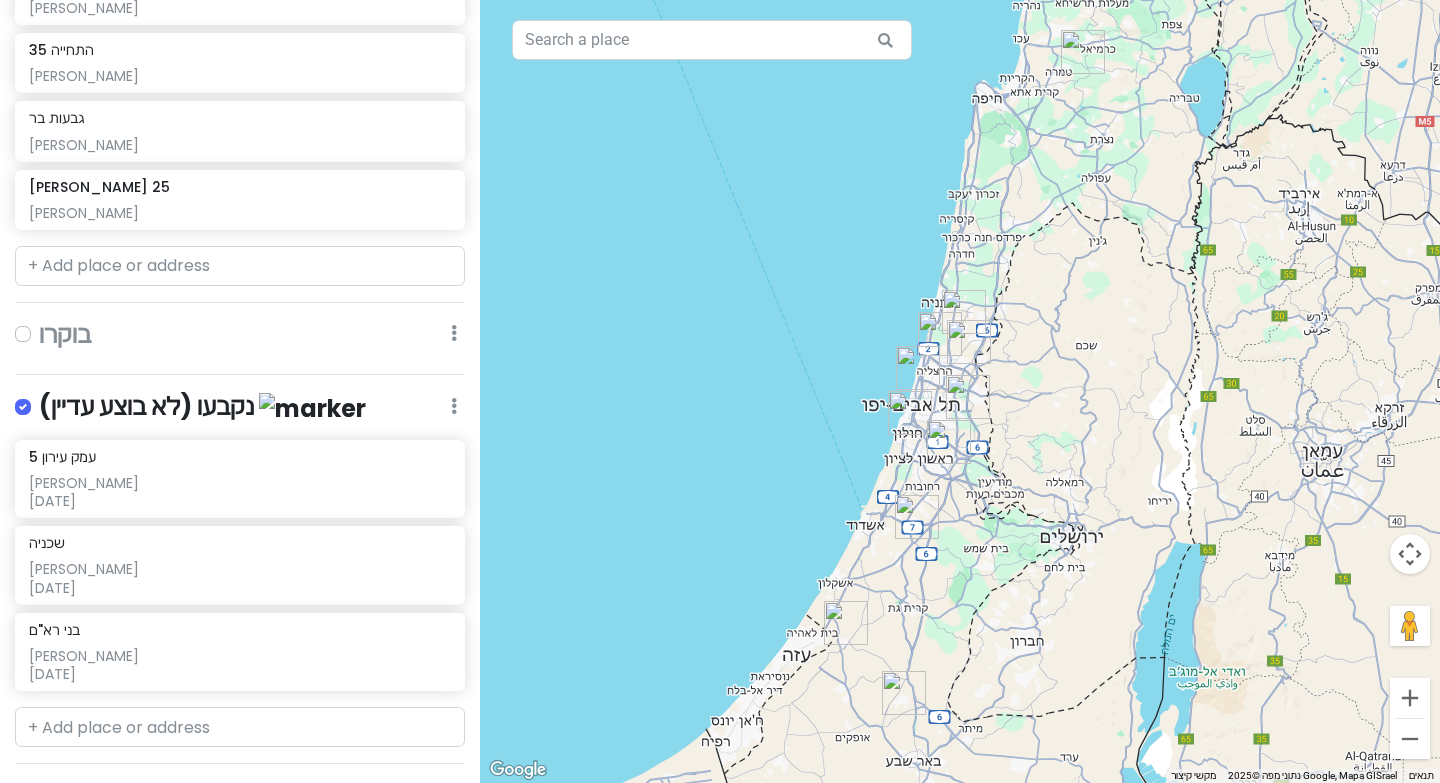 click on "כדי לנווט, לוחצים על מקשי החיצים." at bounding box center [960, 391] 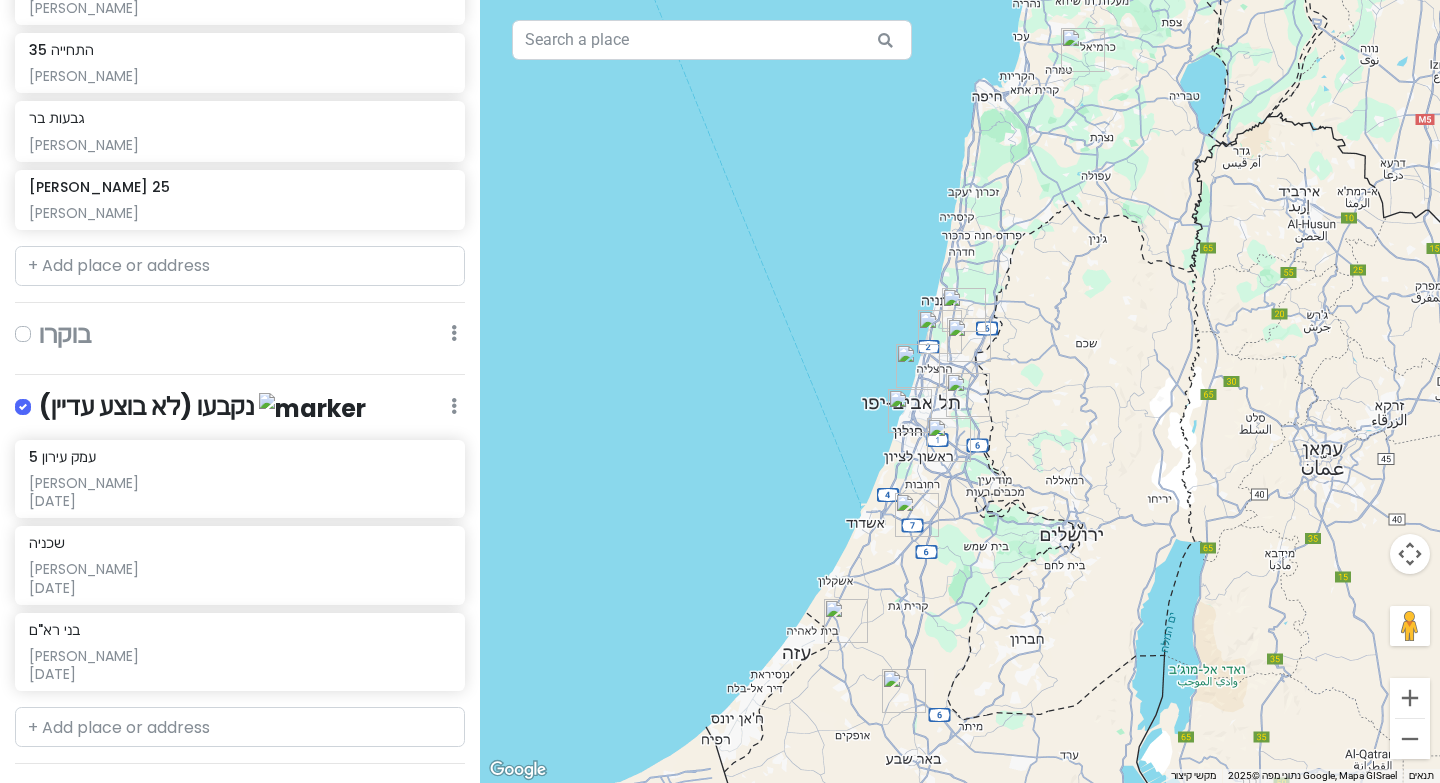 scroll, scrollTop: 745, scrollLeft: 0, axis: vertical 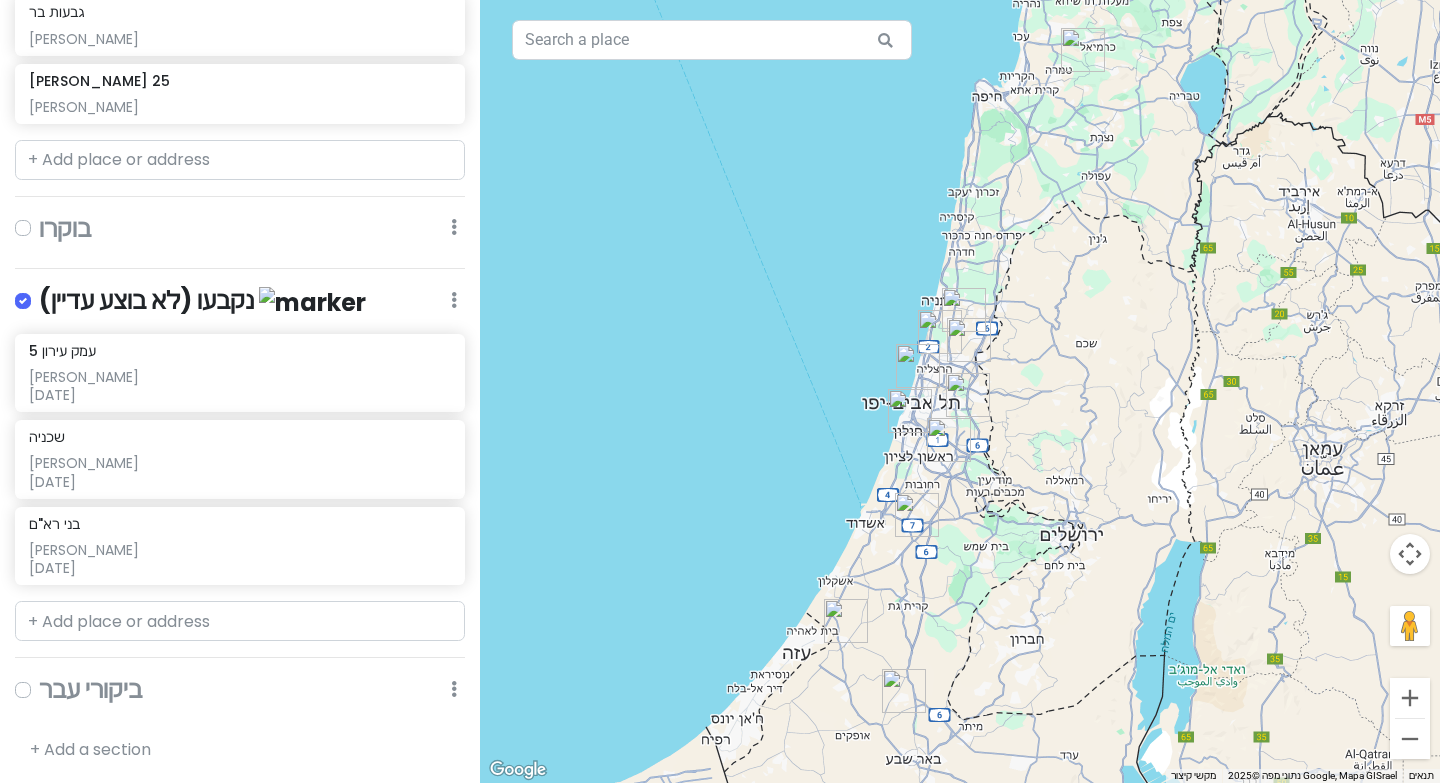 click on "+ Add a section" at bounding box center (240, 750) 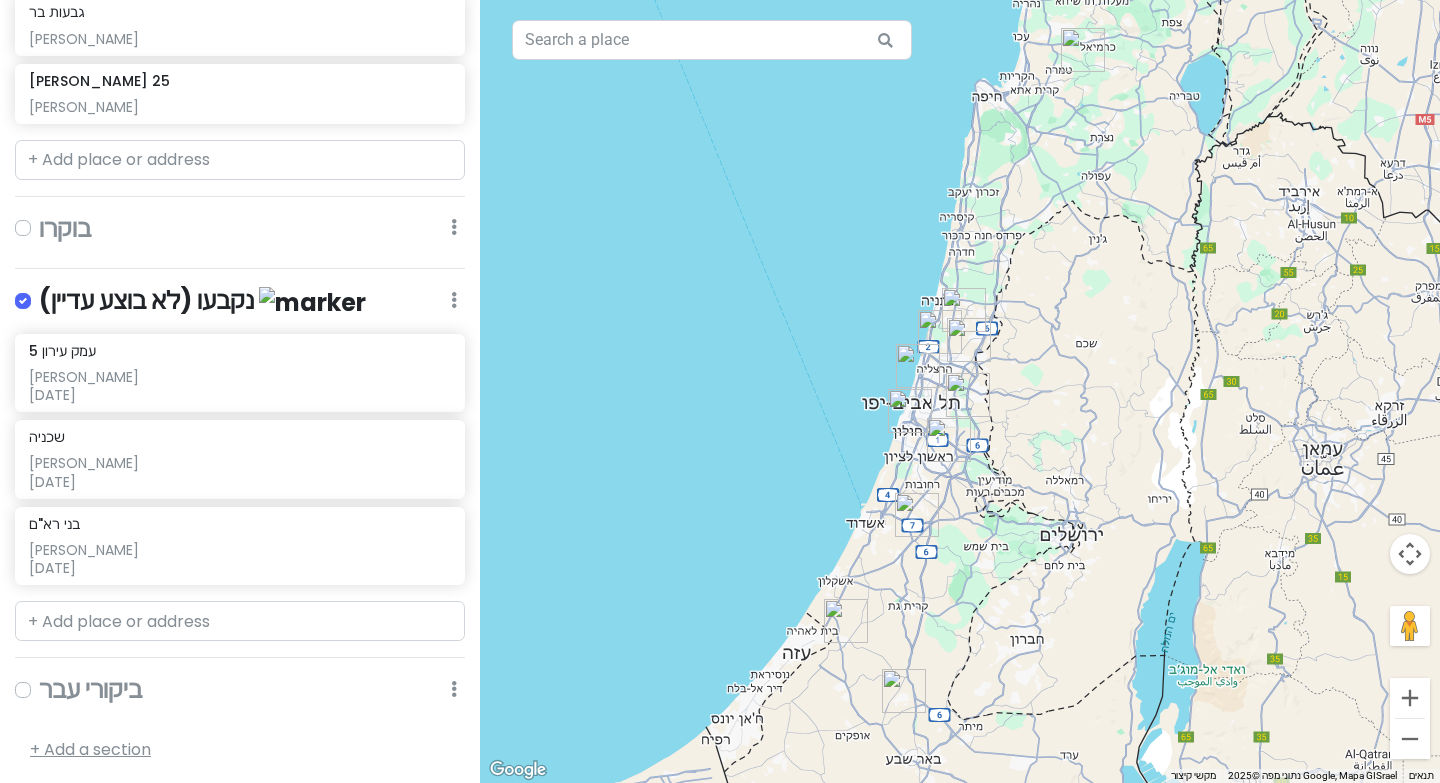 click on "+ Add a section" at bounding box center (90, 749) 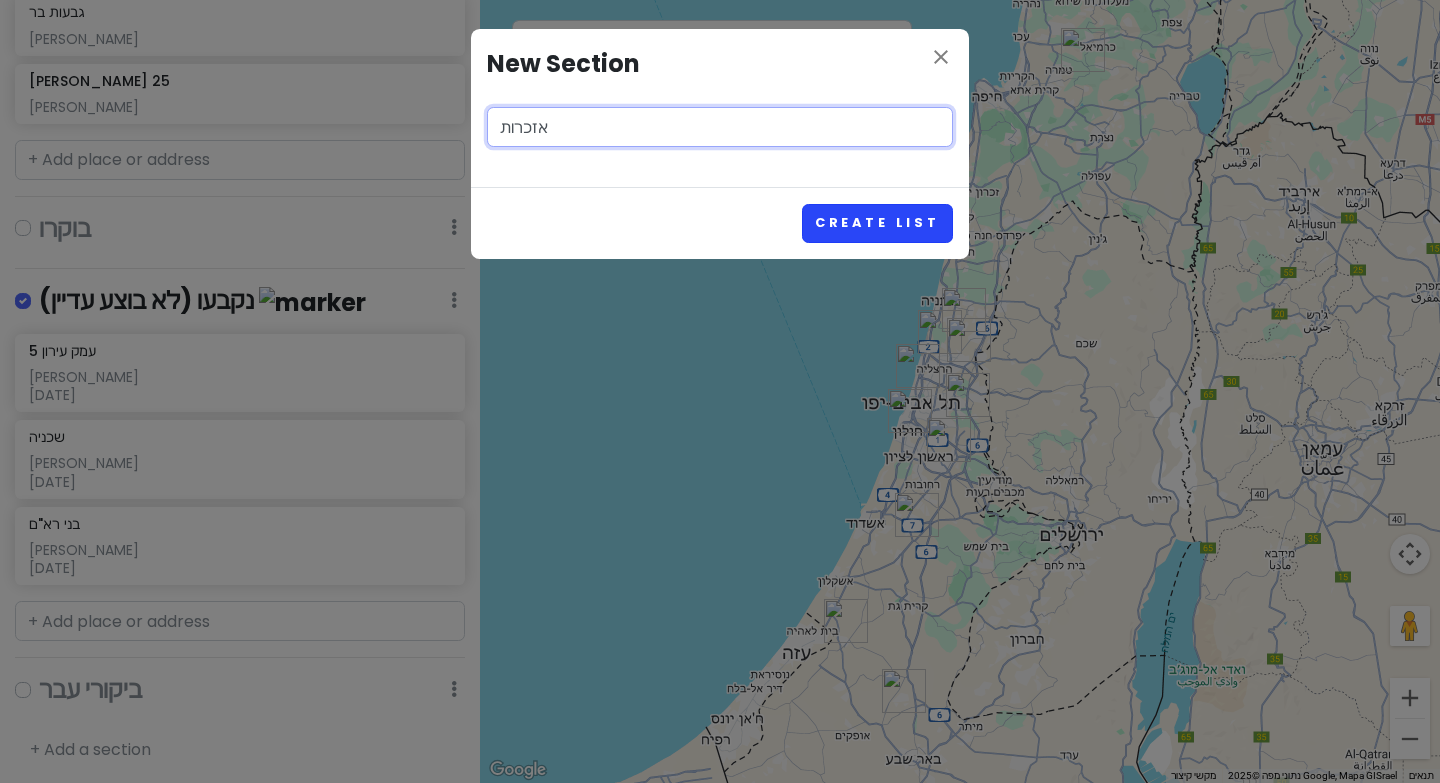 type on "אזכרות" 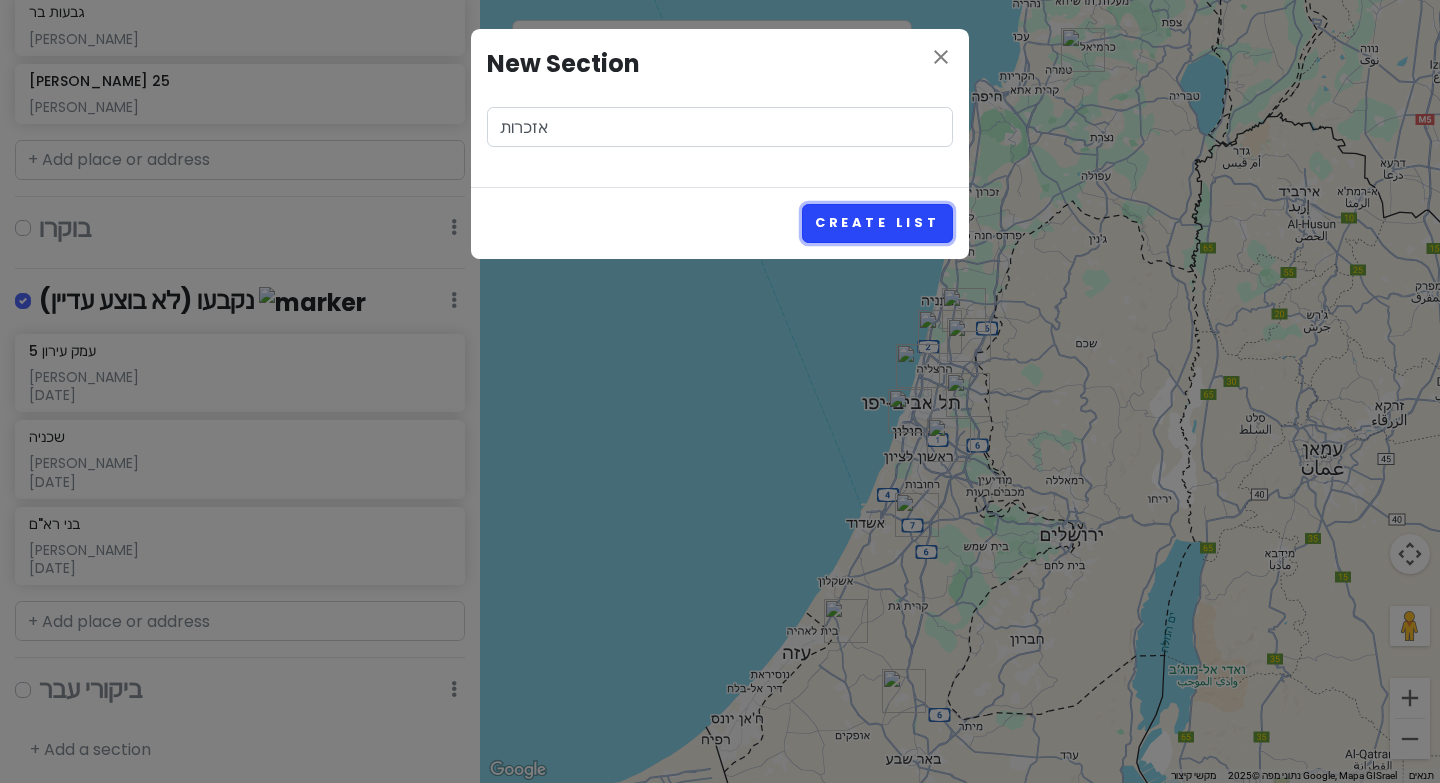 click on "Create List" at bounding box center [877, 223] 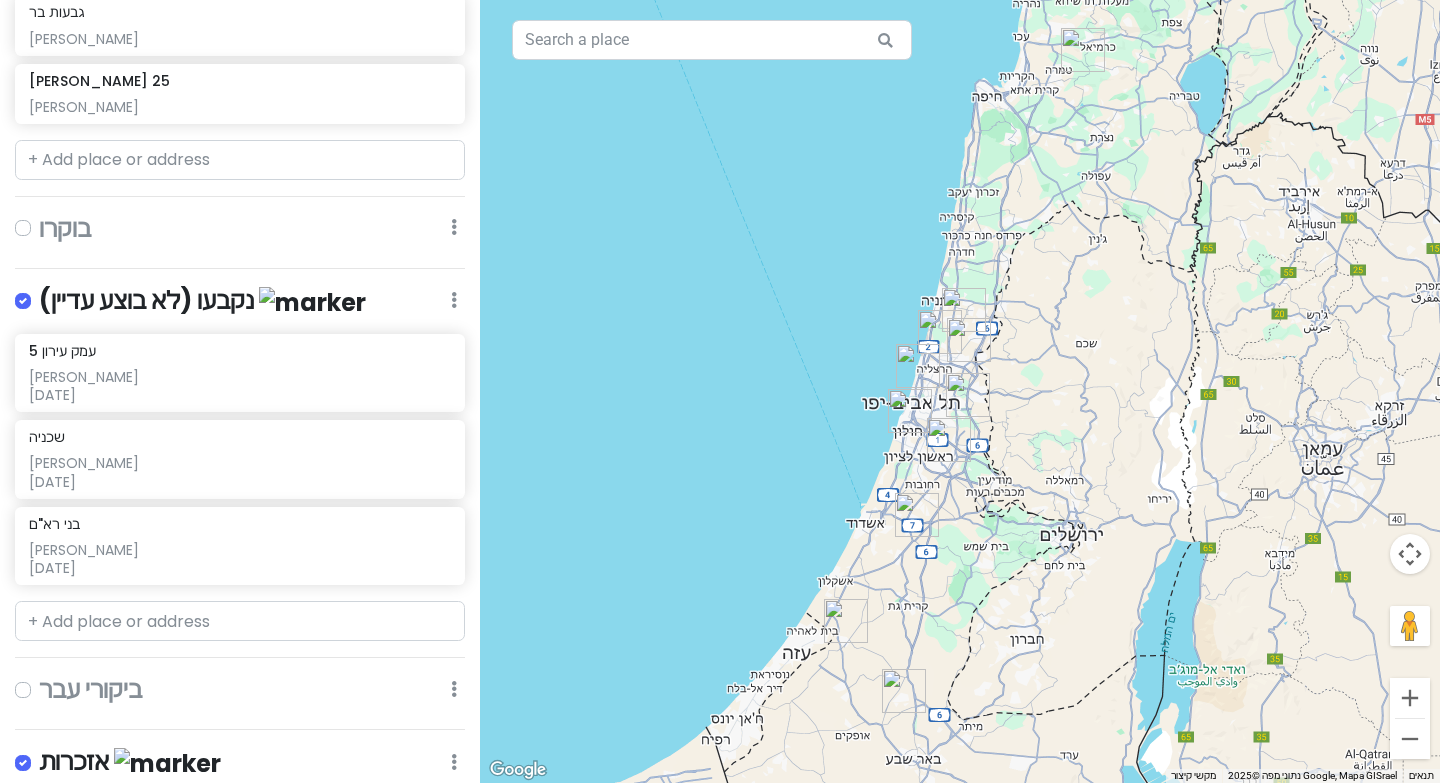 scroll, scrollTop: 873, scrollLeft: 0, axis: vertical 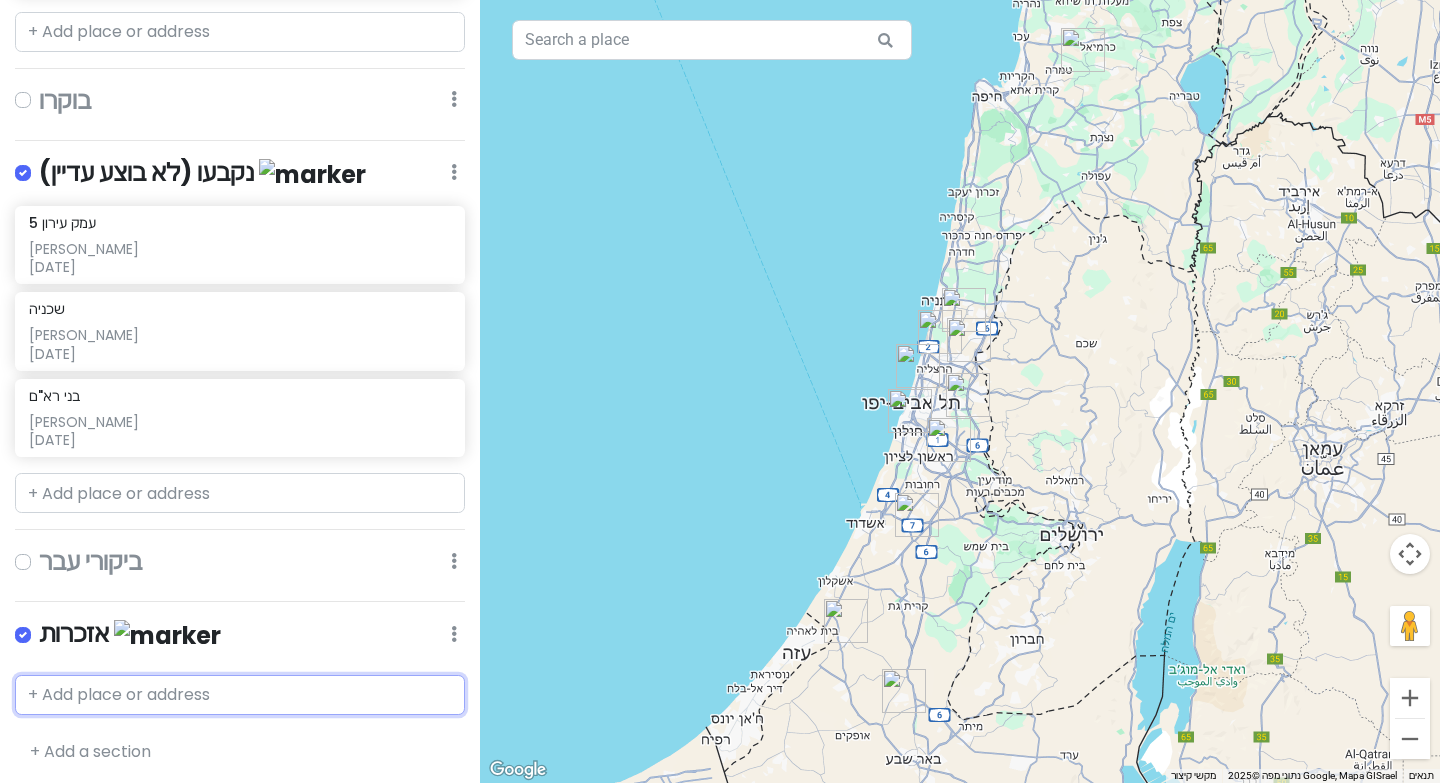 click at bounding box center [240, 695] 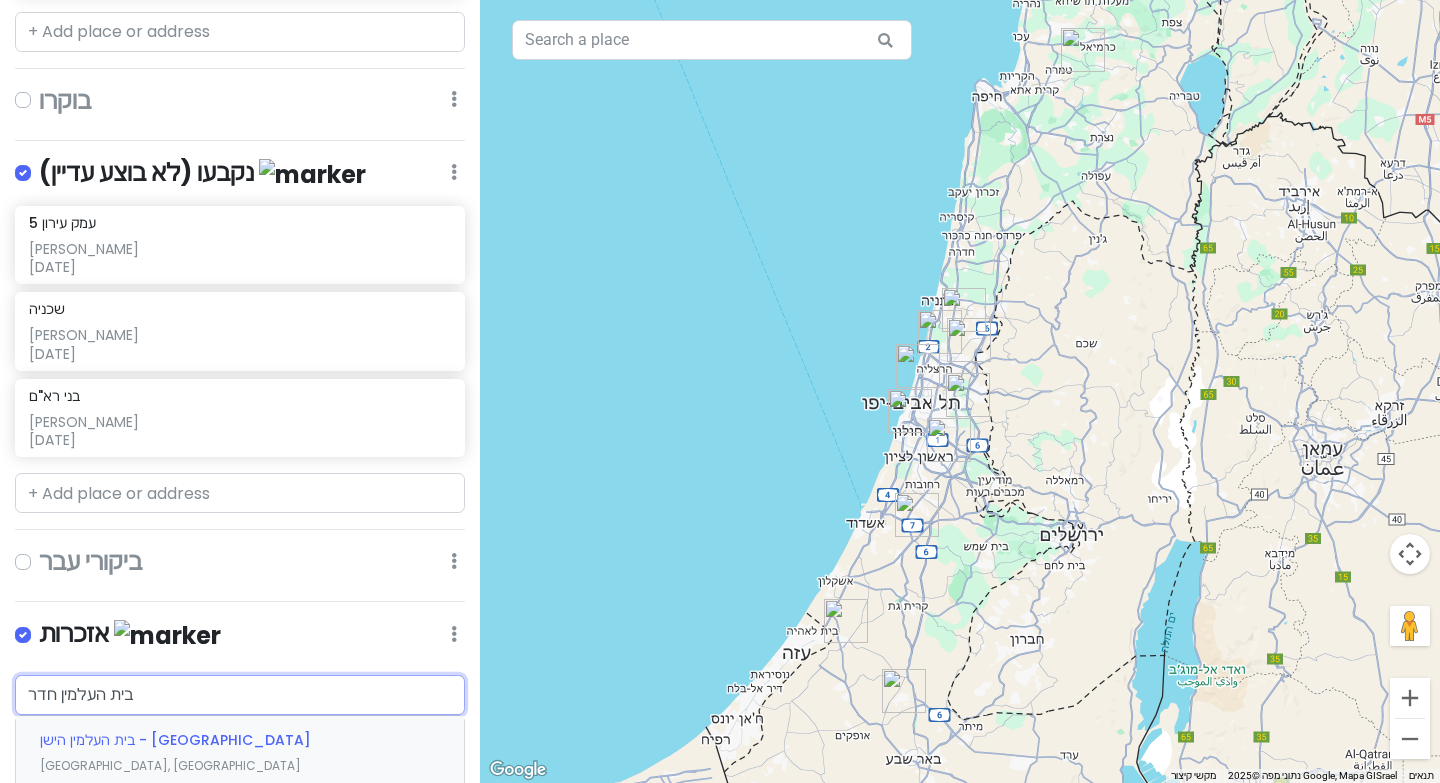 type on "בית העלמין חדרה" 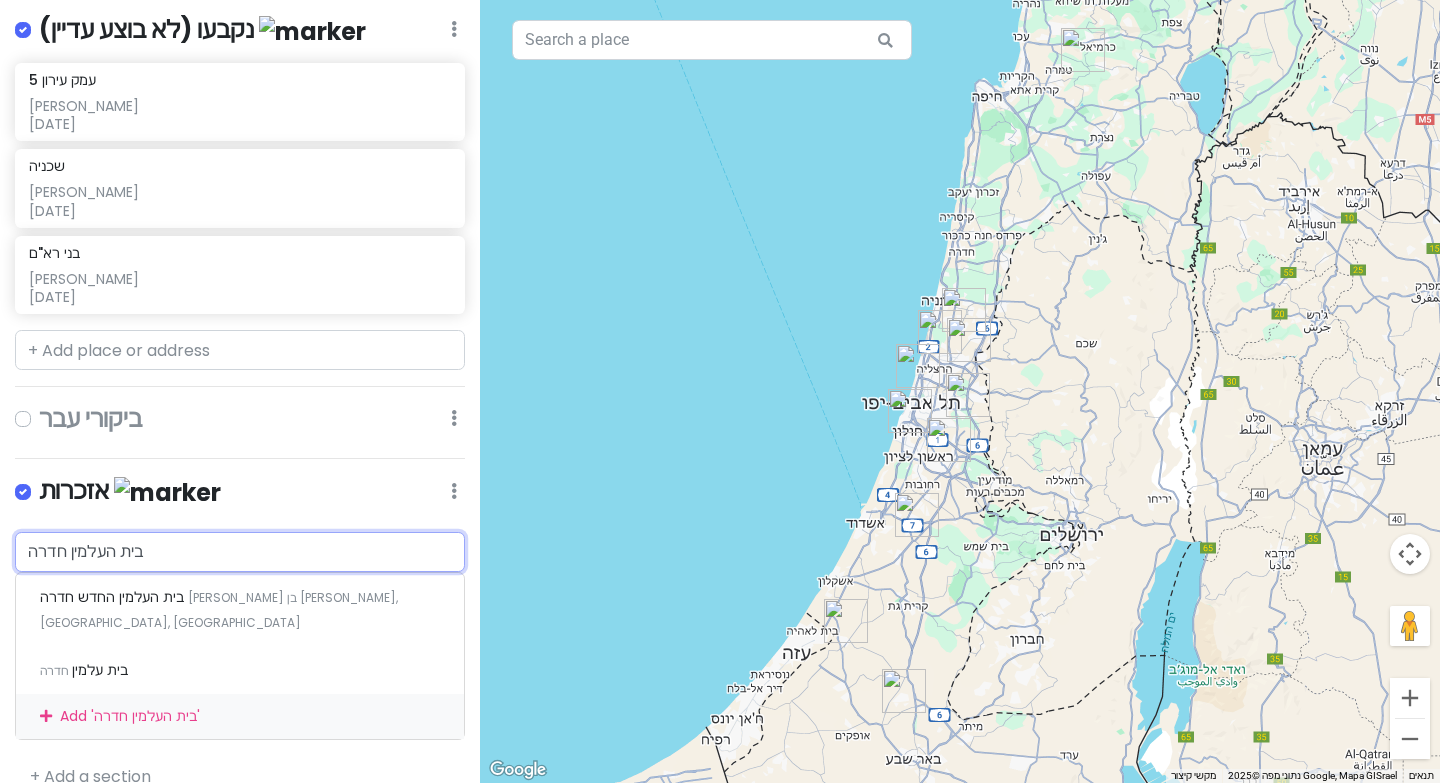 scroll, scrollTop: 1015, scrollLeft: 0, axis: vertical 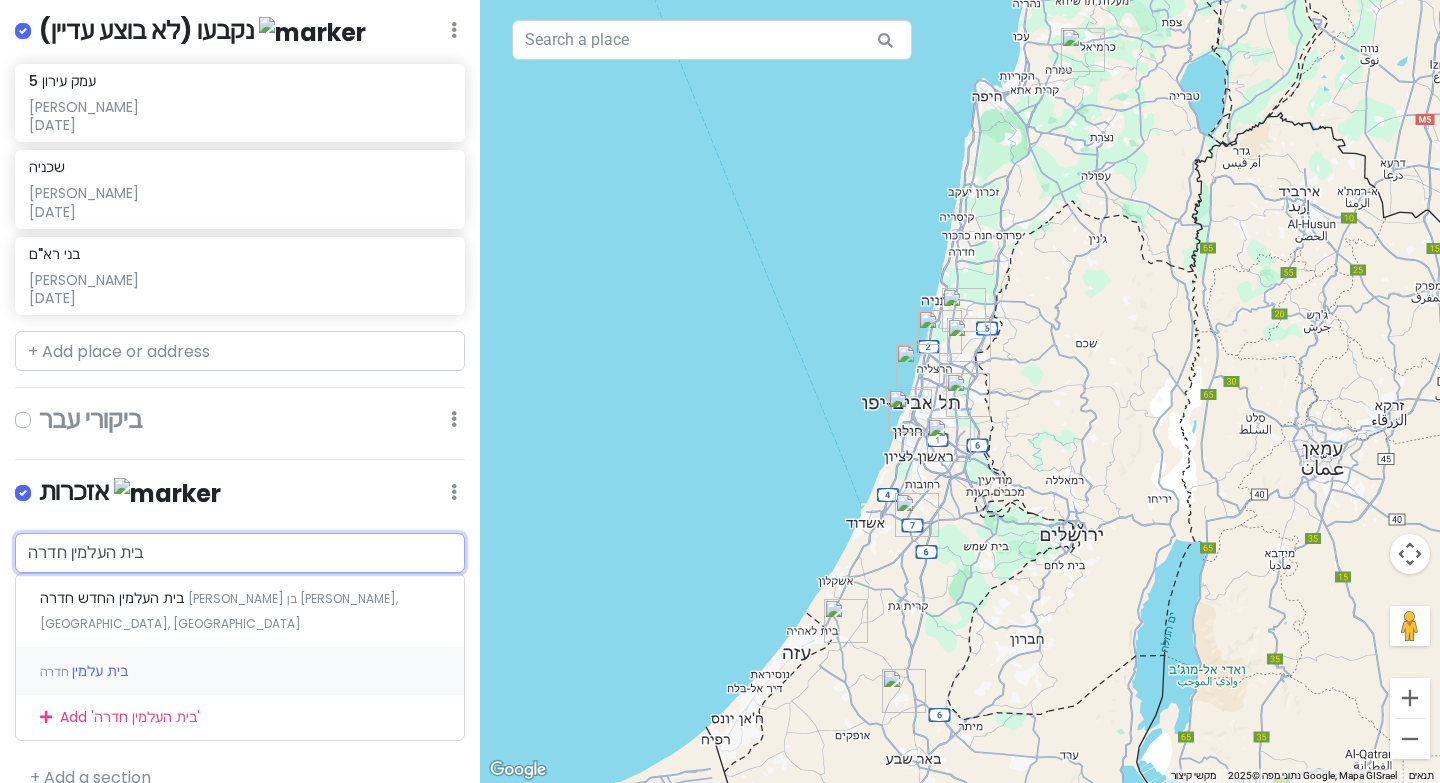 click on "בית עלמין   חדרה" at bounding box center (240, 671) 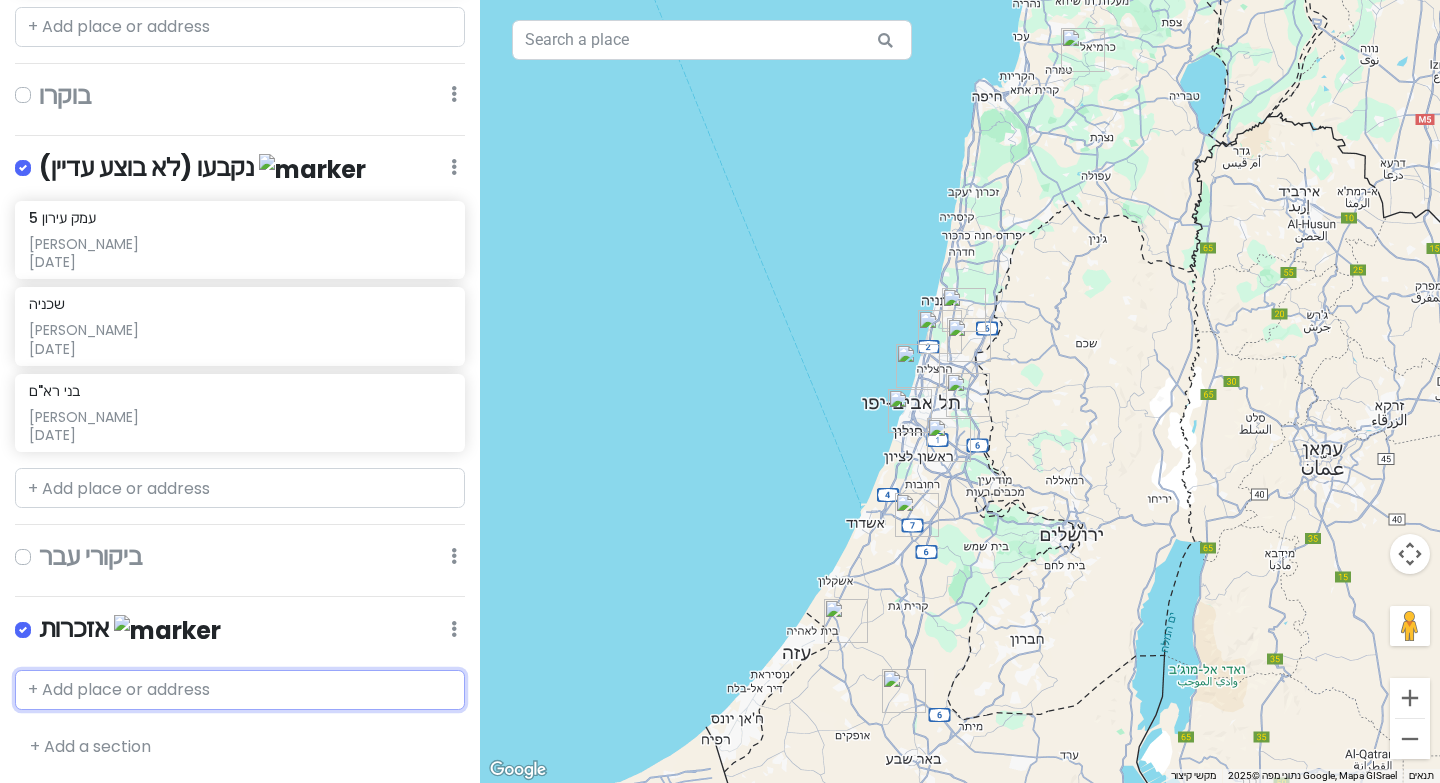 scroll, scrollTop: 925, scrollLeft: 0, axis: vertical 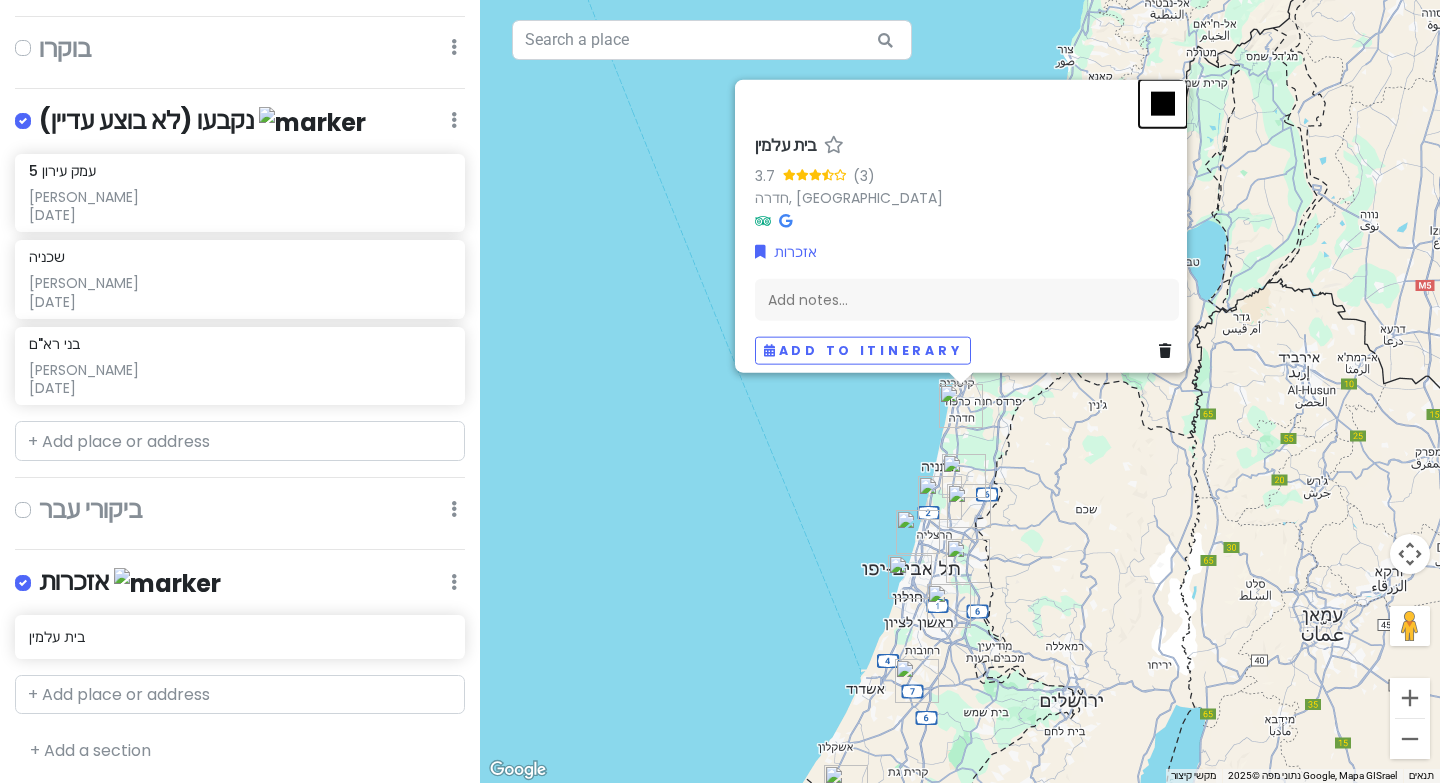 click at bounding box center [1163, 103] 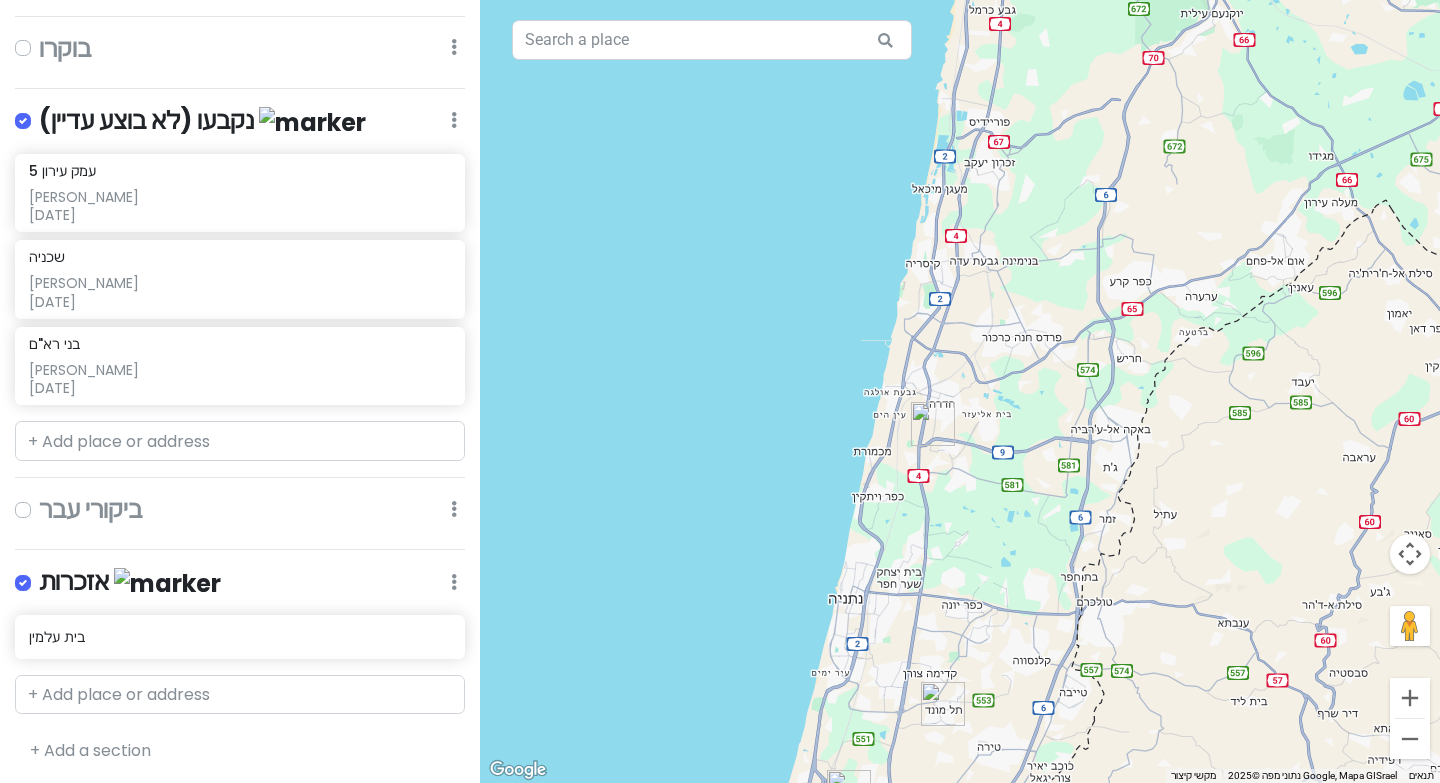 click at bounding box center [943, 704] 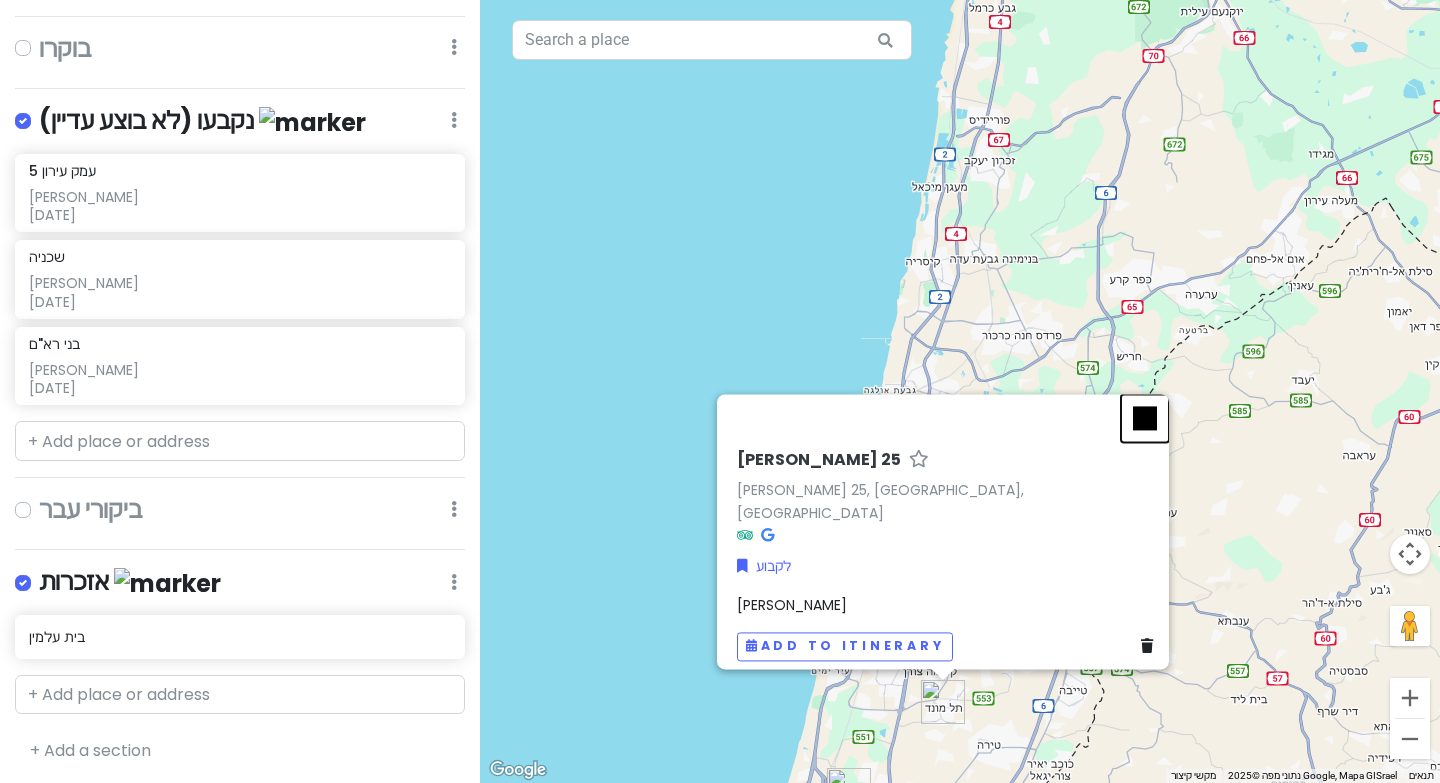 click at bounding box center [1145, 418] 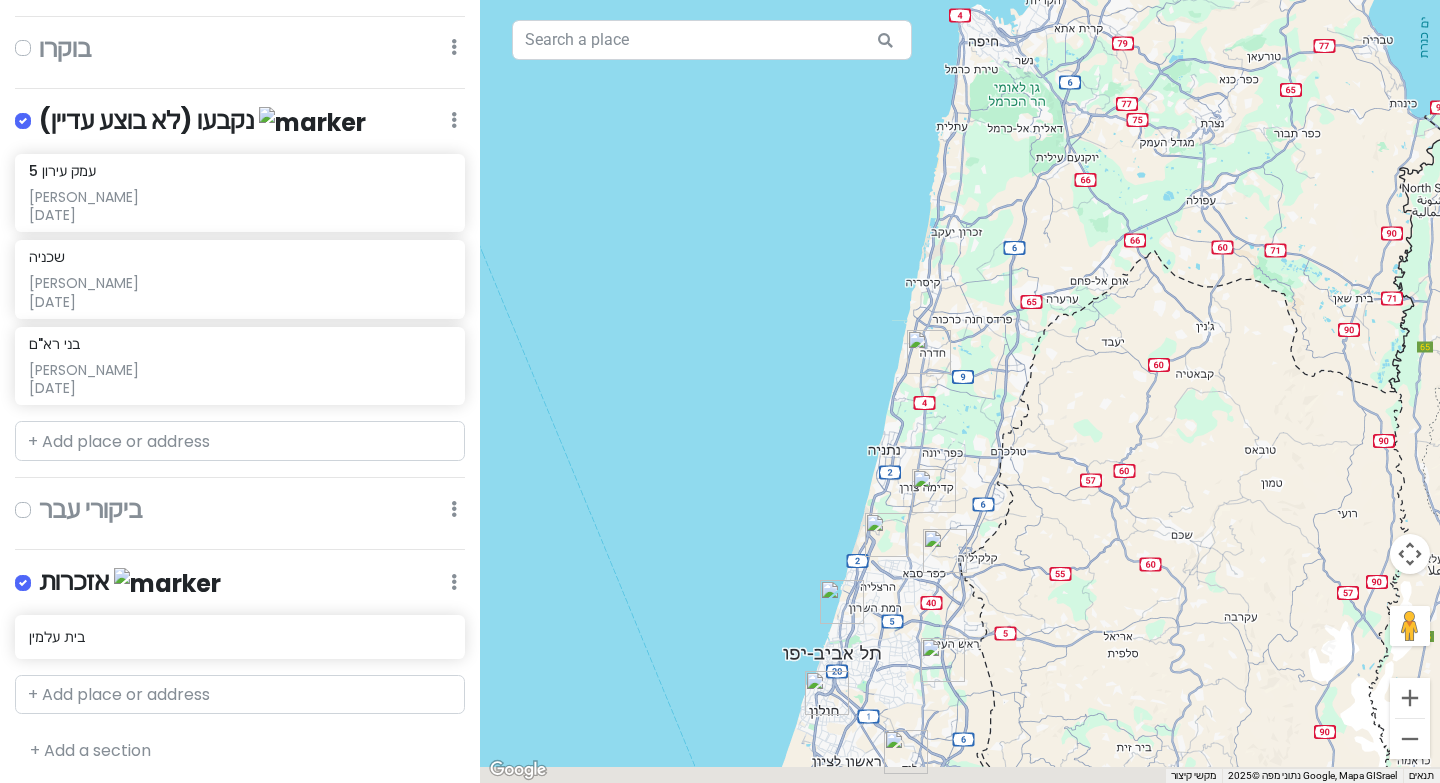 drag, startPoint x: 1149, startPoint y: 473, endPoint x: 1025, endPoint y: 406, distance: 140.94325 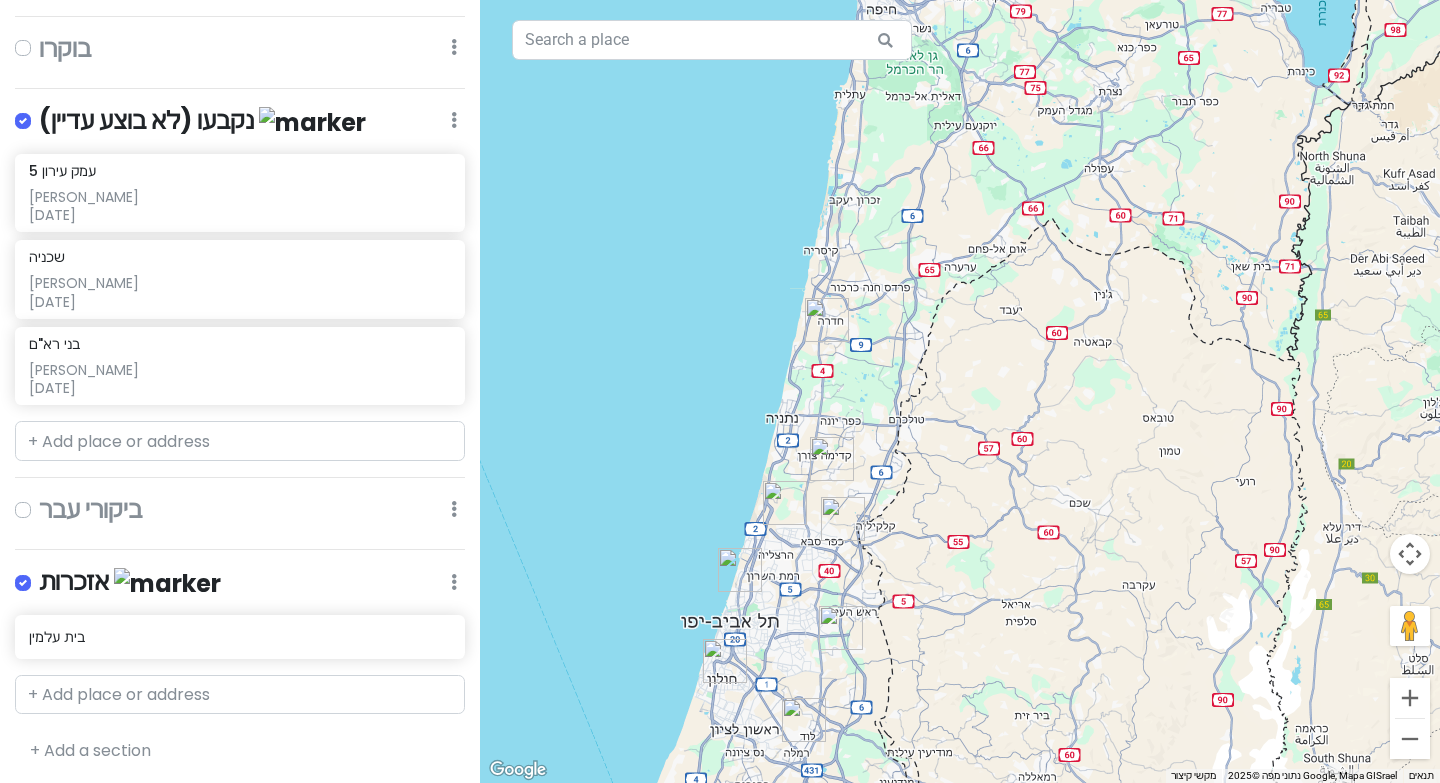 drag, startPoint x: 911, startPoint y: 385, endPoint x: 824, endPoint y: 386, distance: 87.005745 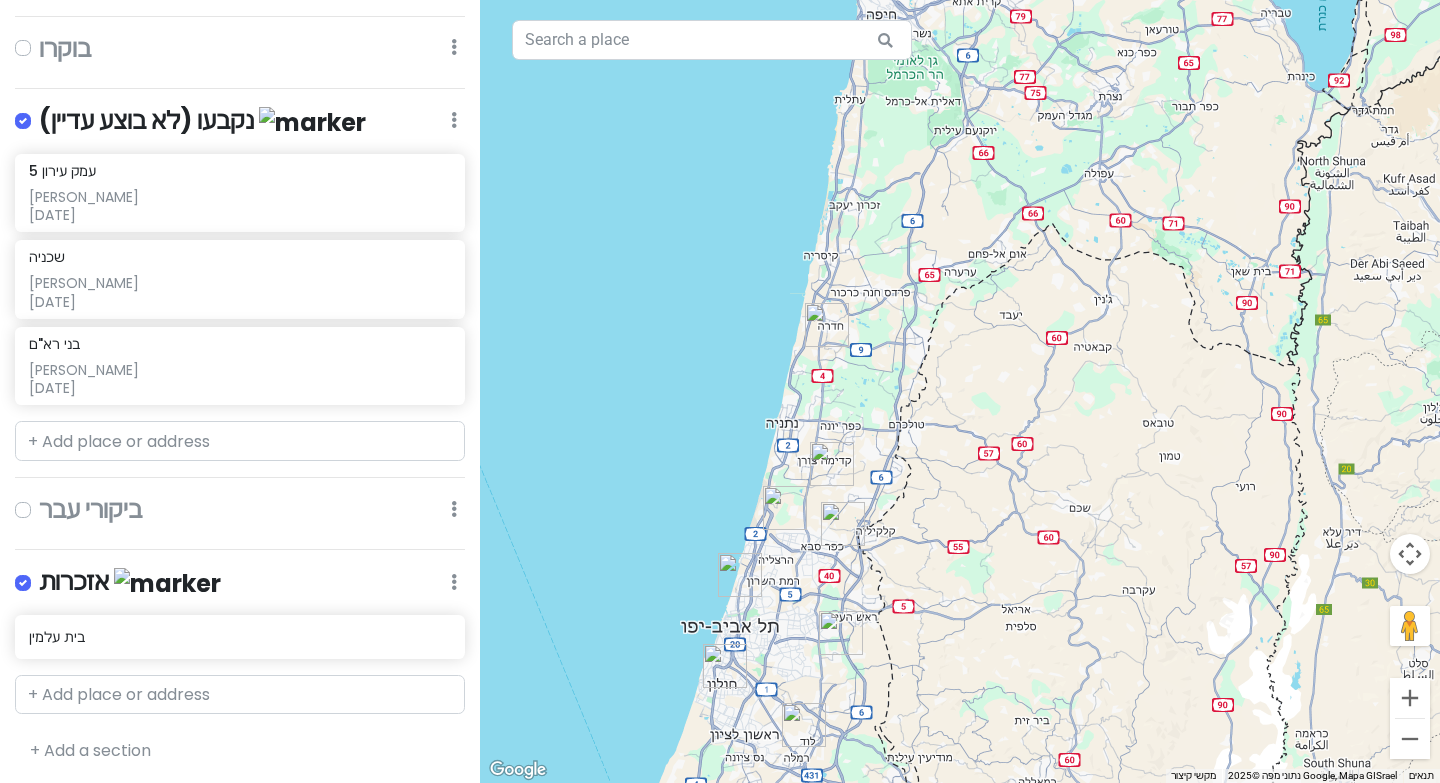 click at bounding box center (785, 508) 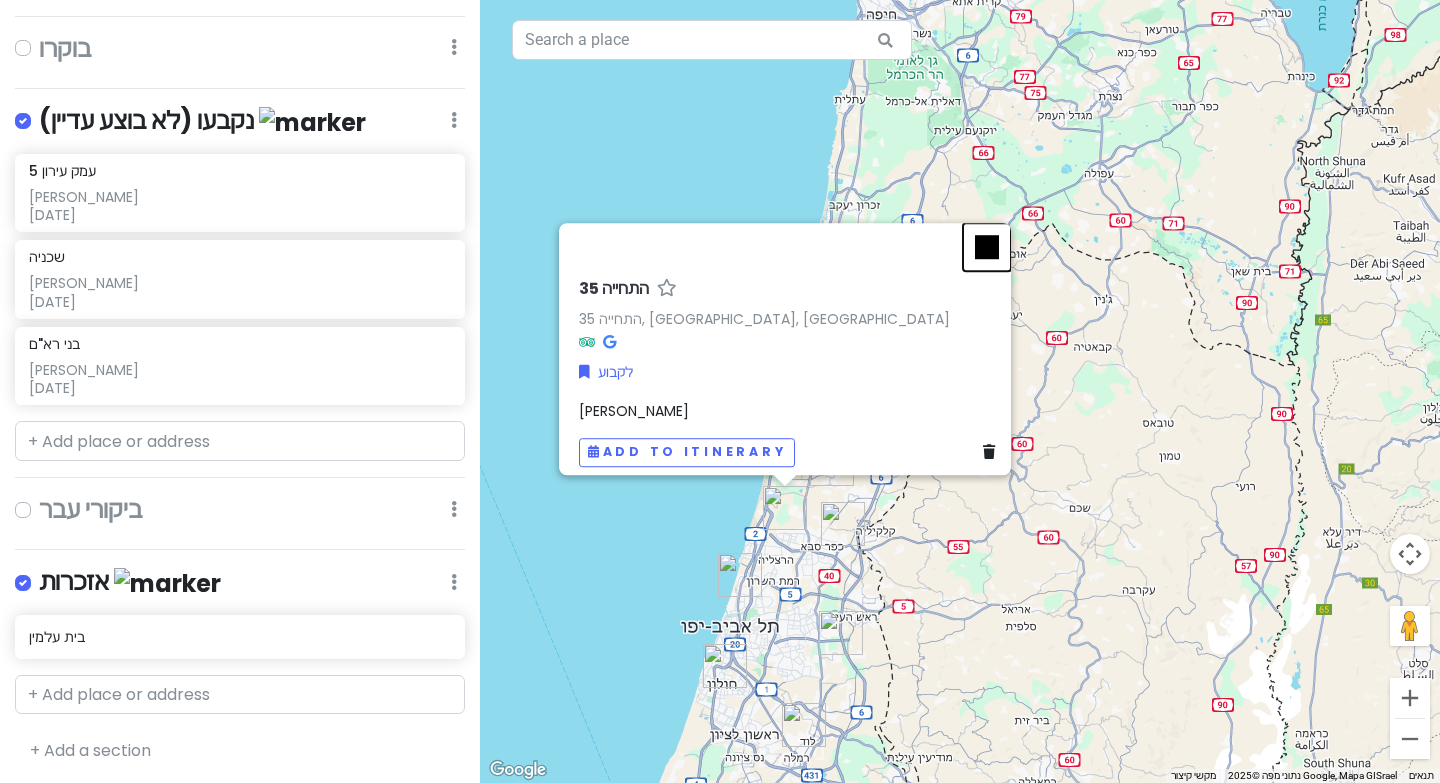 click at bounding box center (987, 247) 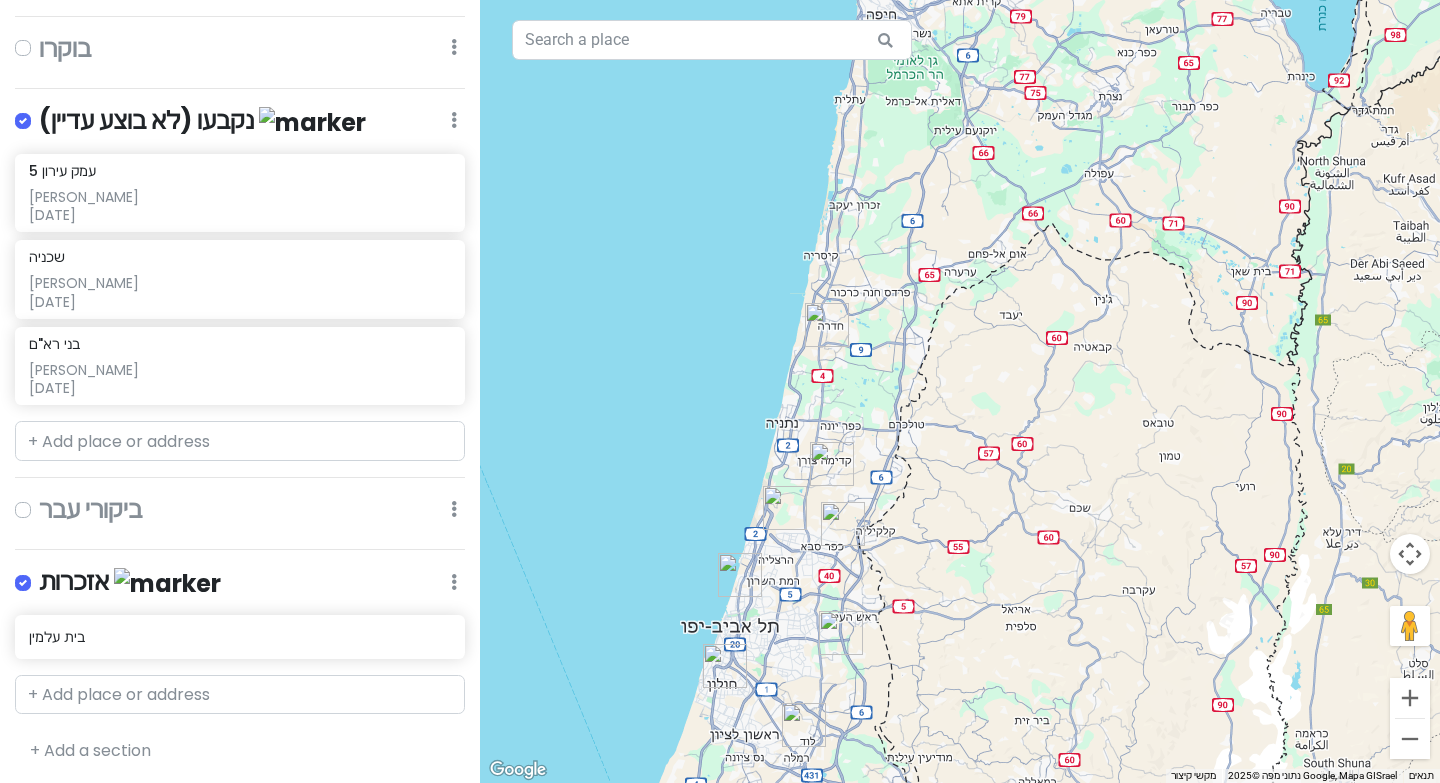 click at bounding box center [454, -628] 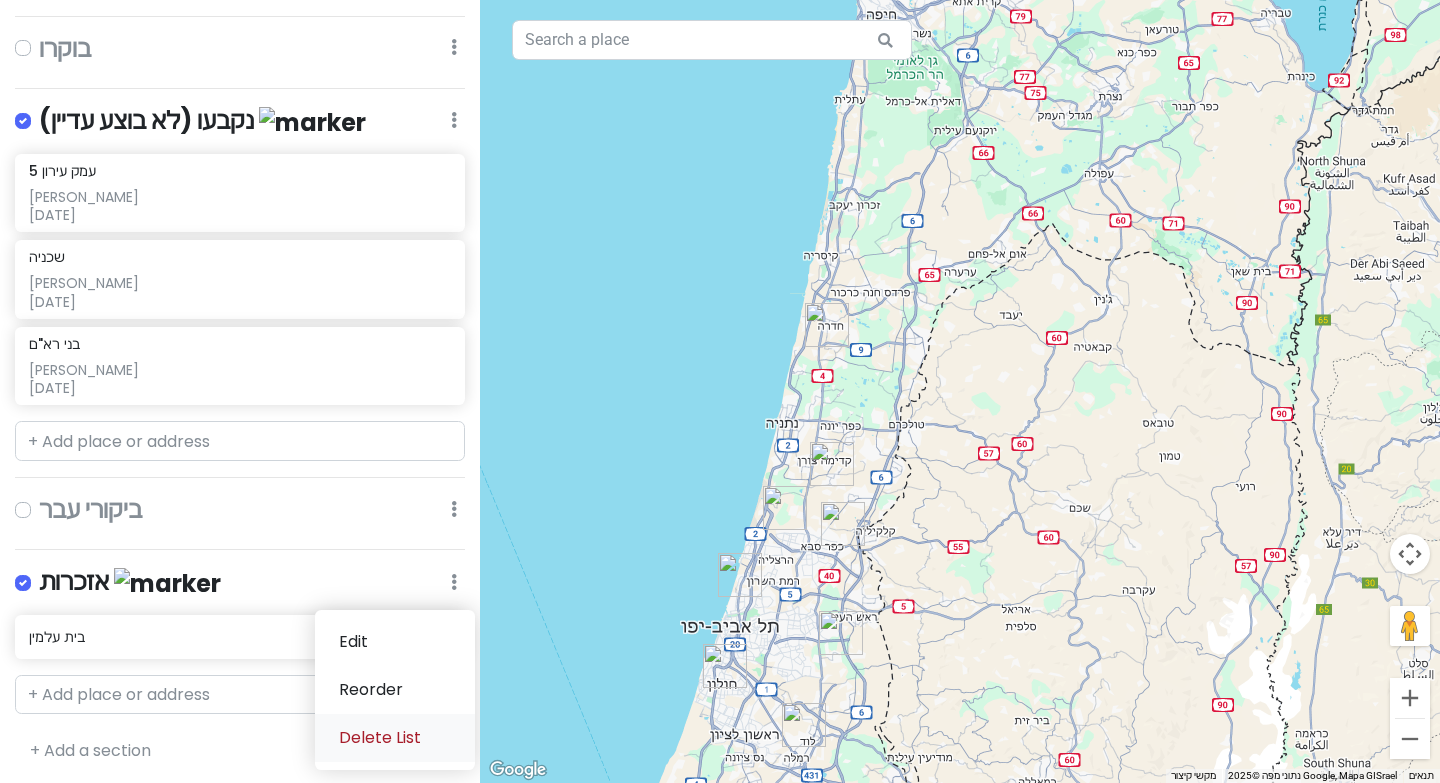 click on "Delete List" at bounding box center [395, 738] 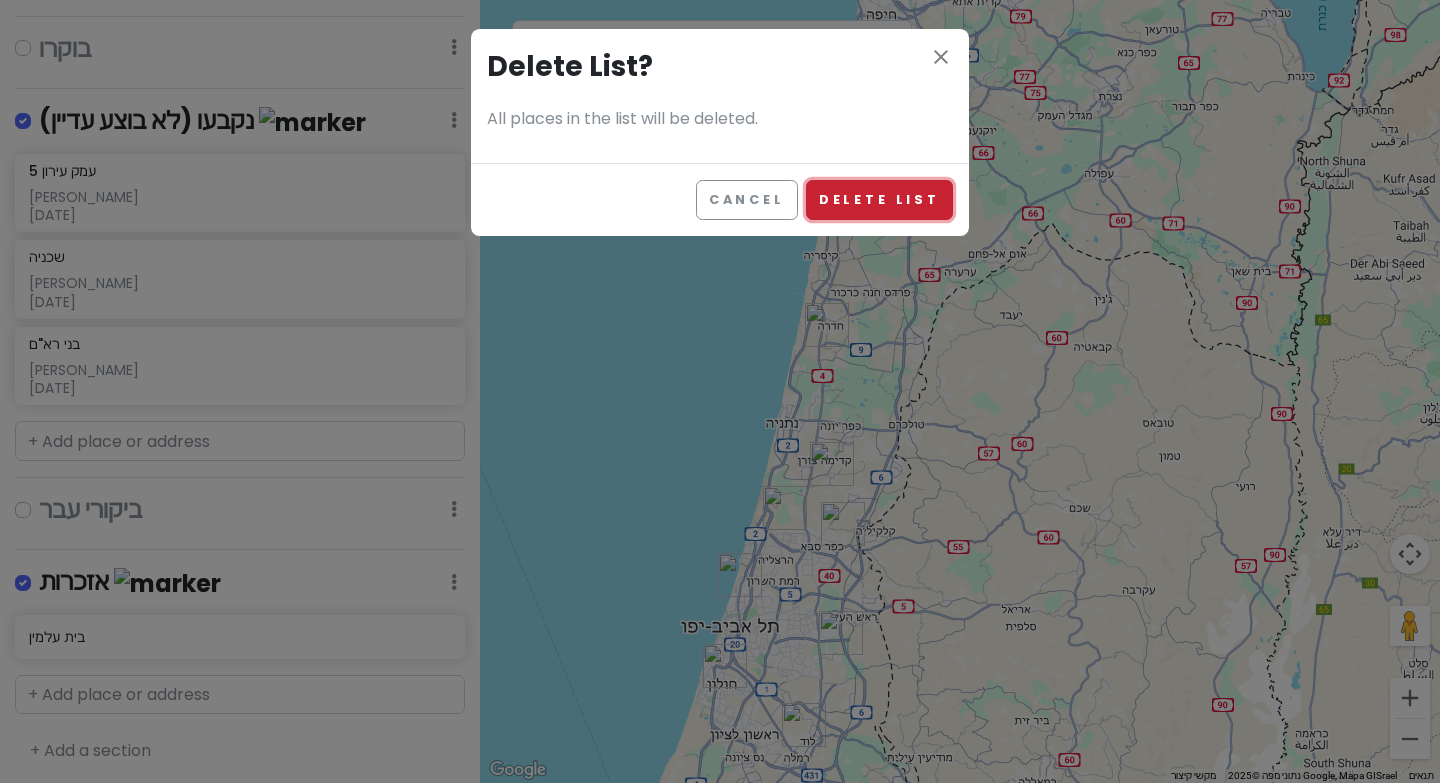 click on "Delete List" at bounding box center [879, 199] 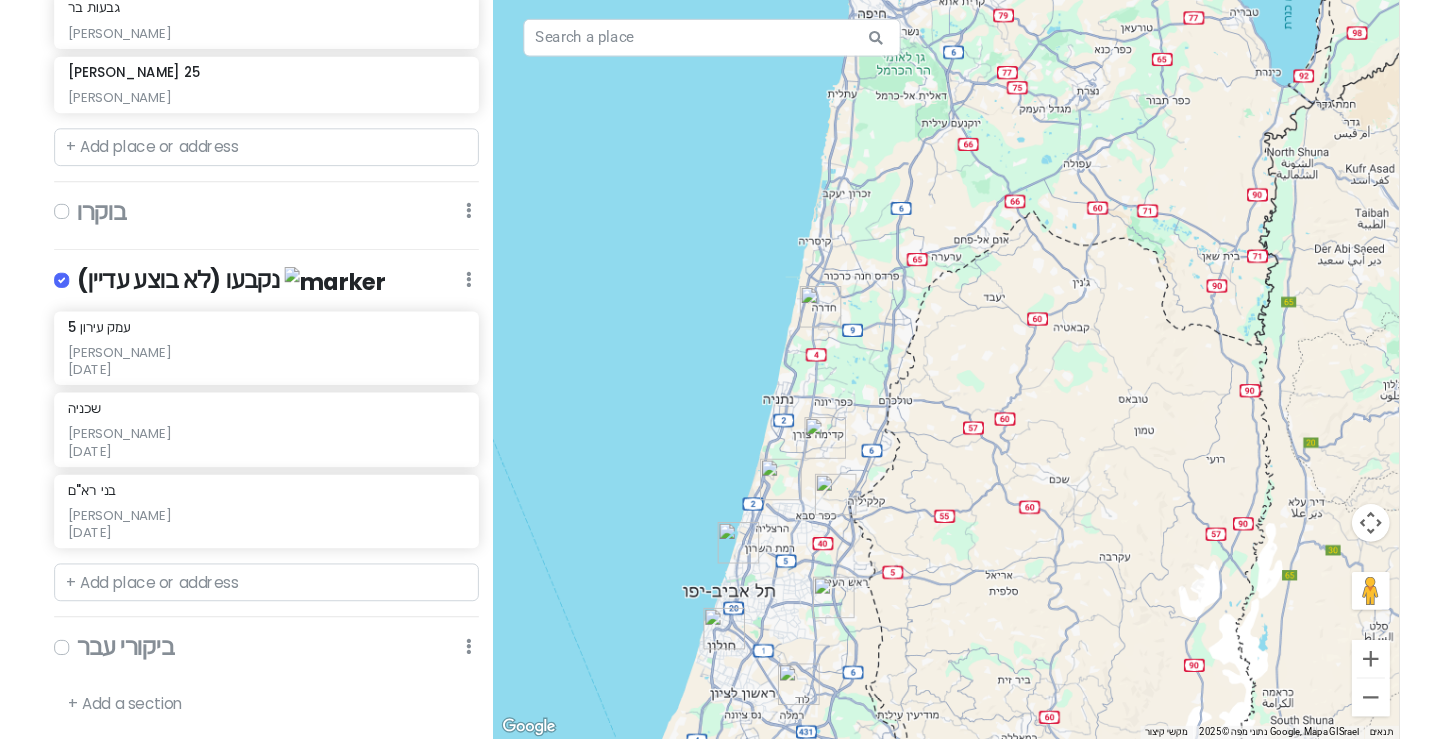 scroll, scrollTop: 745, scrollLeft: 0, axis: vertical 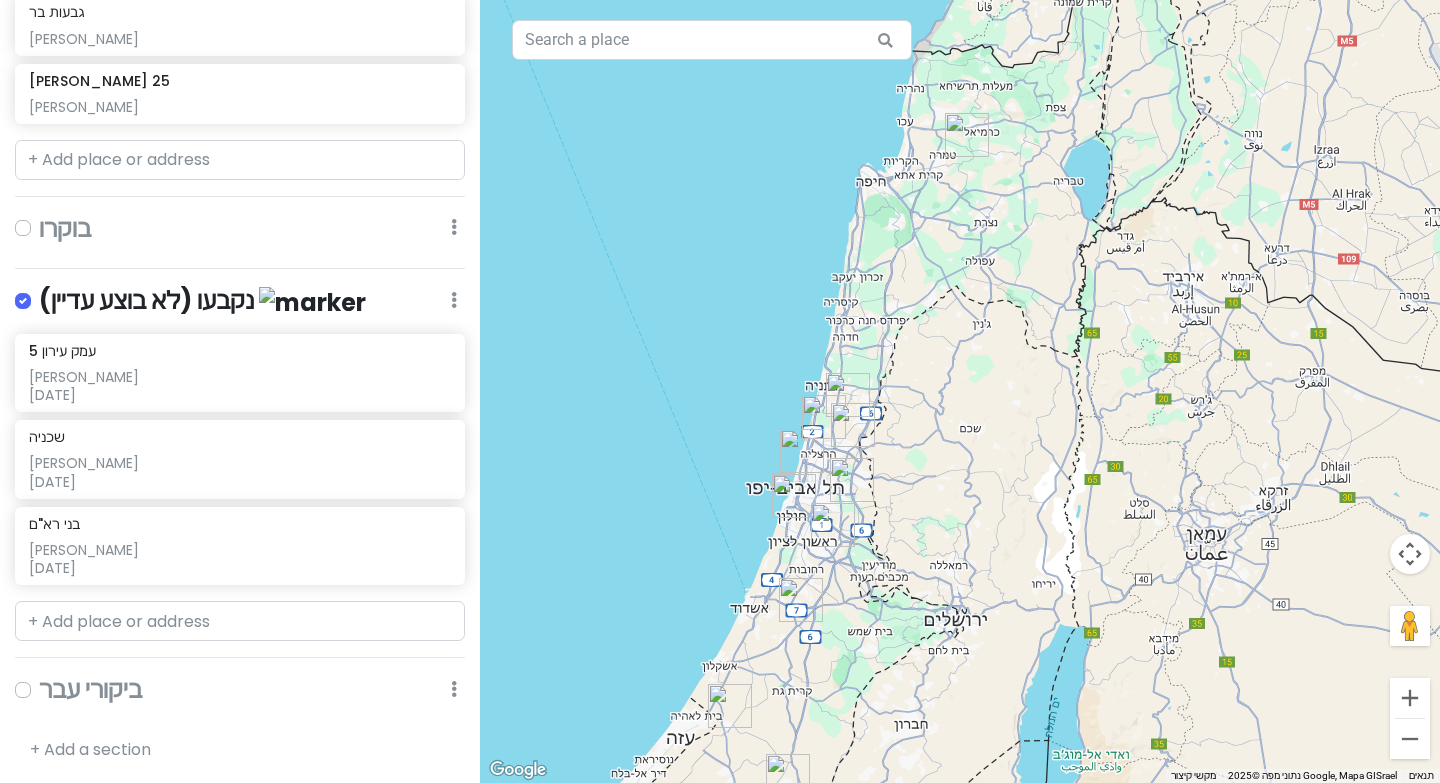 drag, startPoint x: 878, startPoint y: 481, endPoint x: 901, endPoint y: 394, distance: 89.98889 